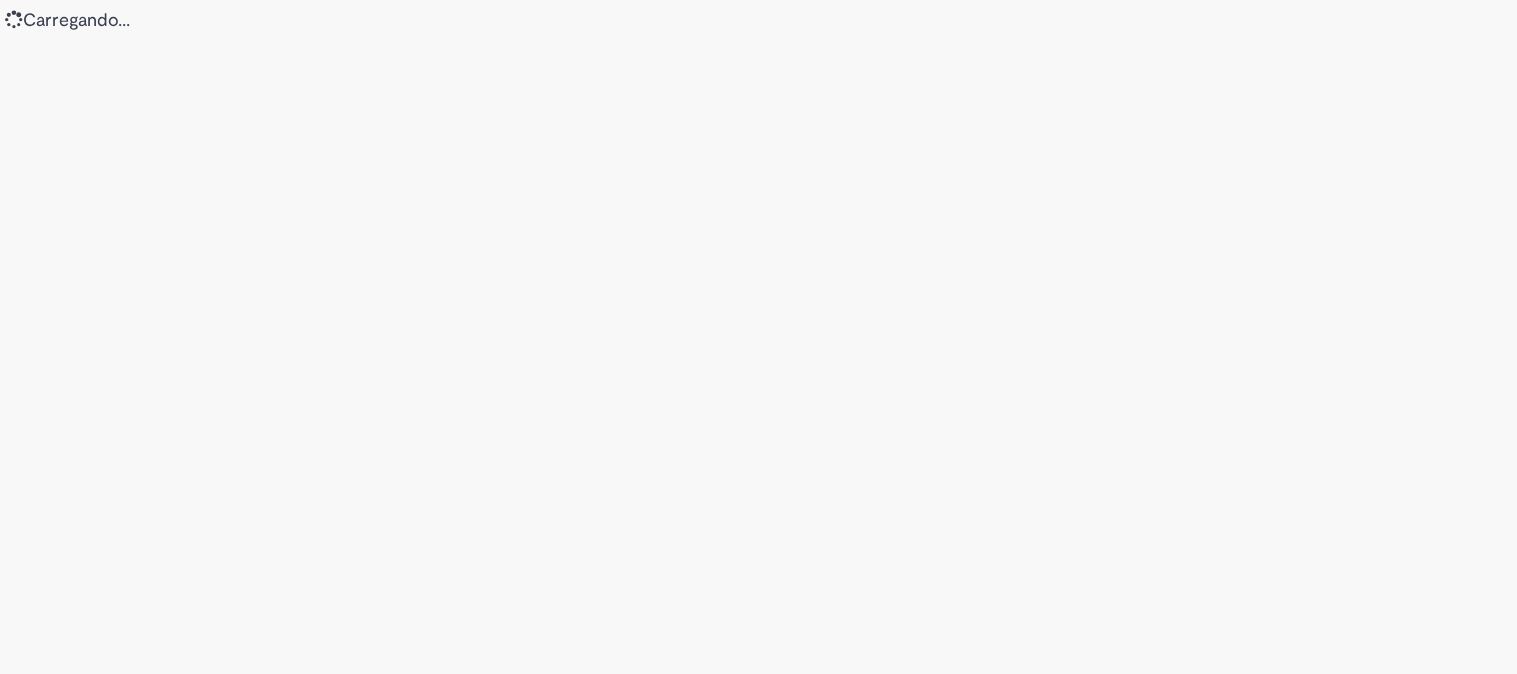 scroll, scrollTop: 0, scrollLeft: 0, axis: both 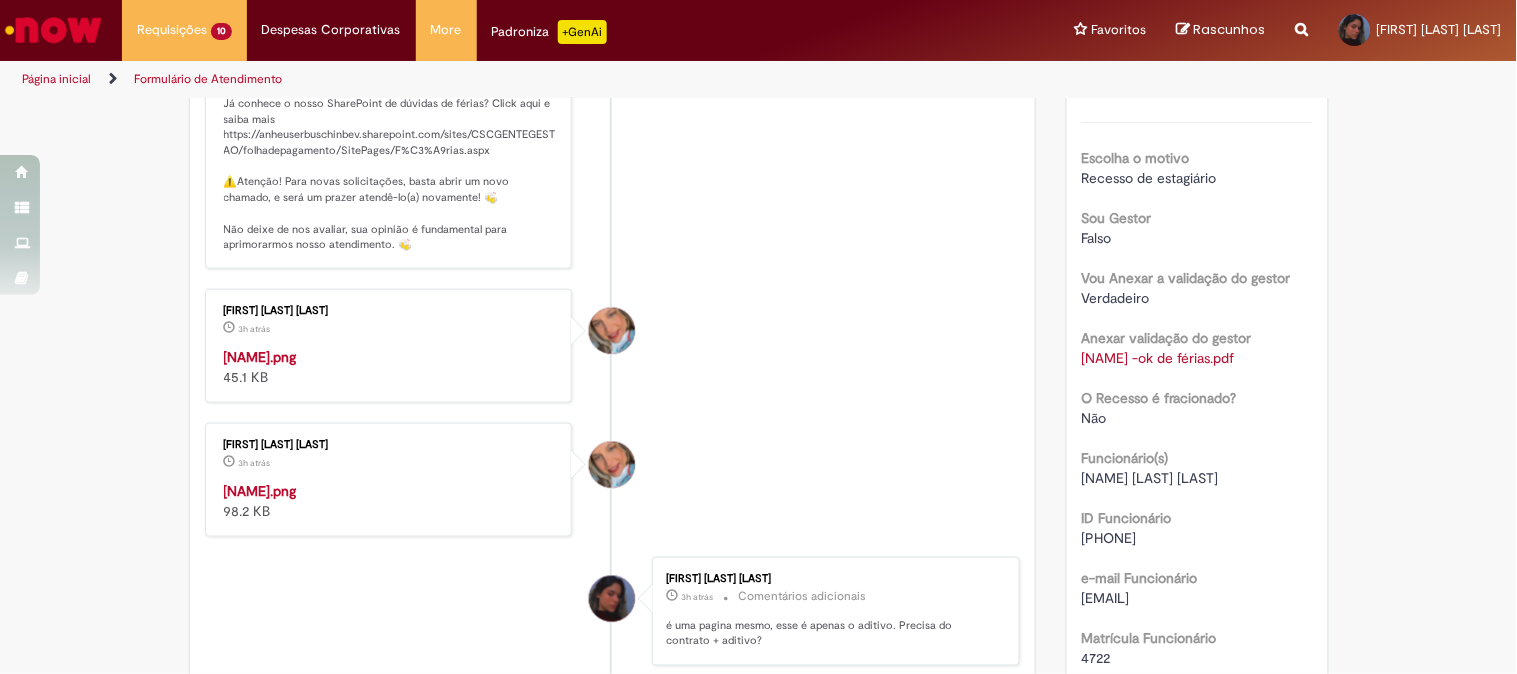 click at bounding box center (390, 347) 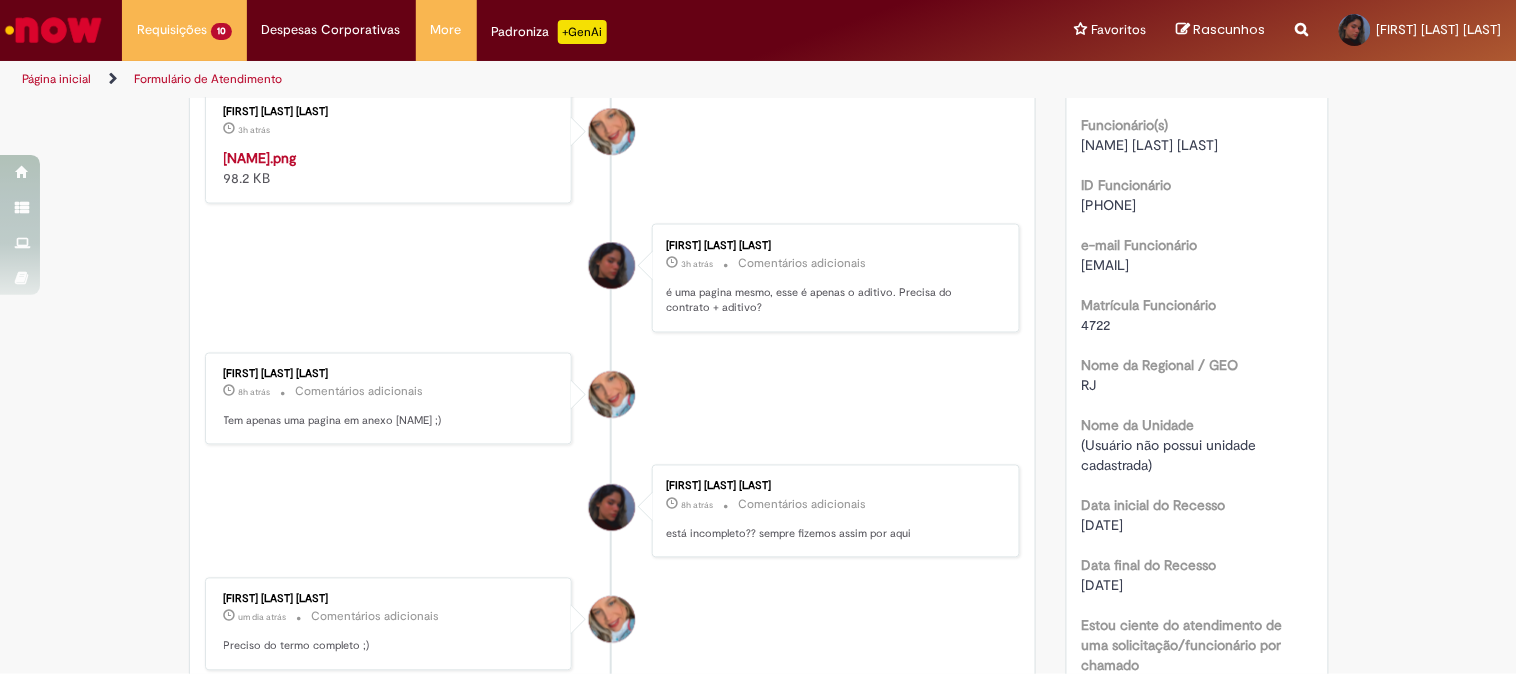 scroll, scrollTop: 888, scrollLeft: 0, axis: vertical 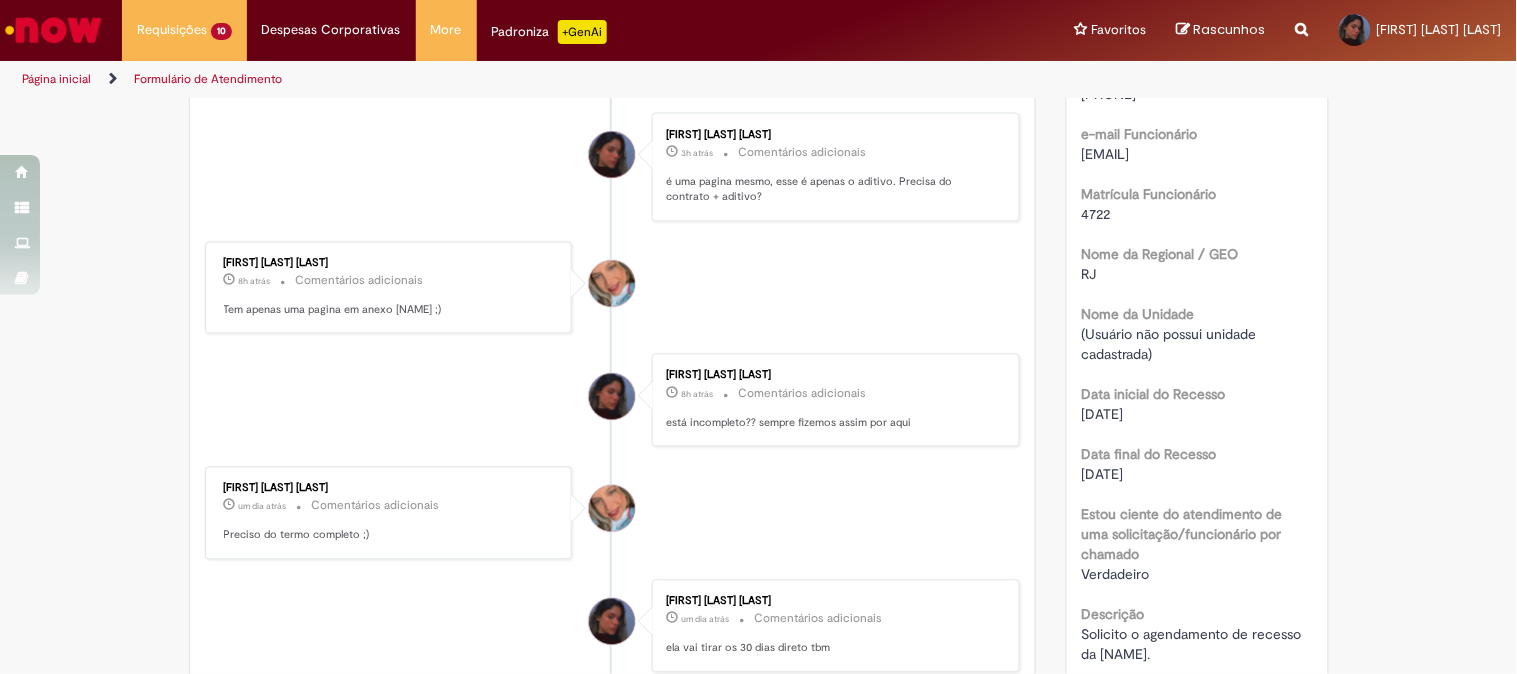 click at bounding box center (390, 37) 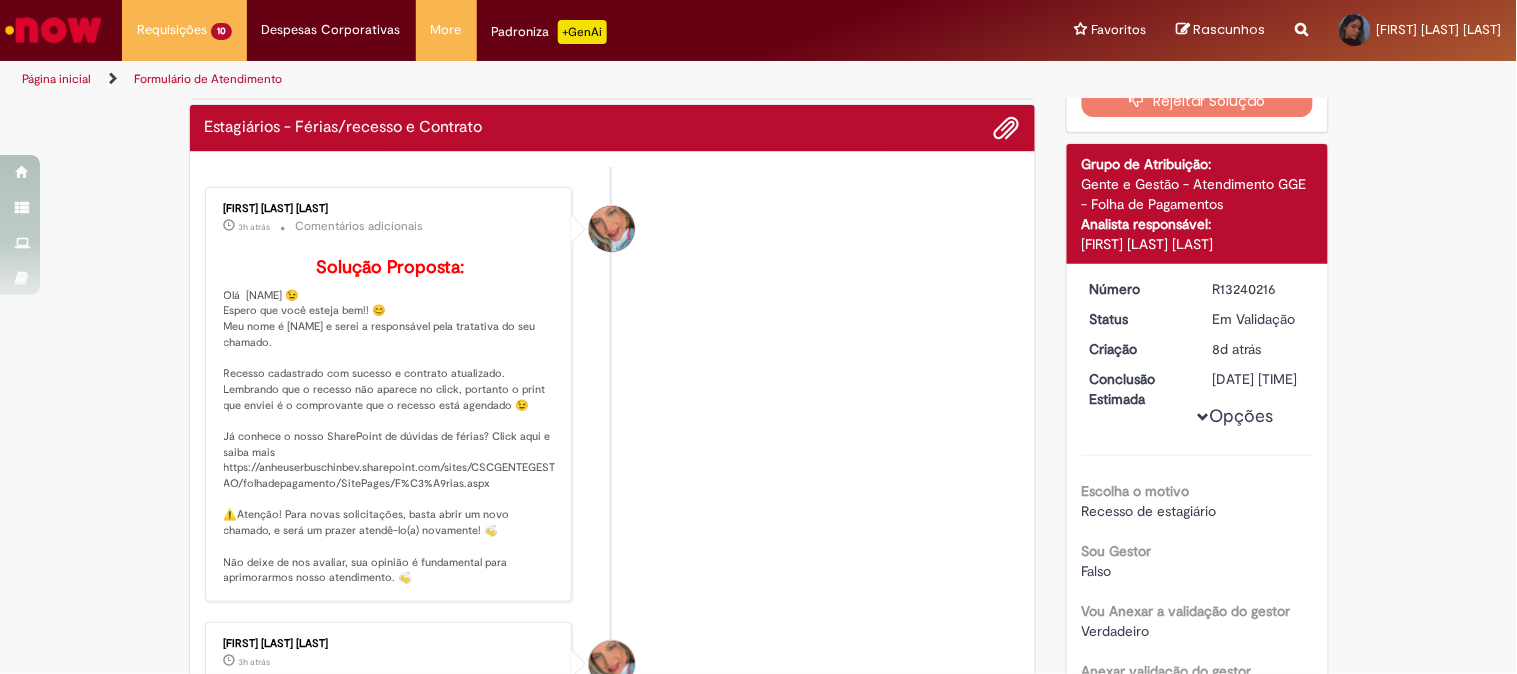 scroll, scrollTop: 0, scrollLeft: 0, axis: both 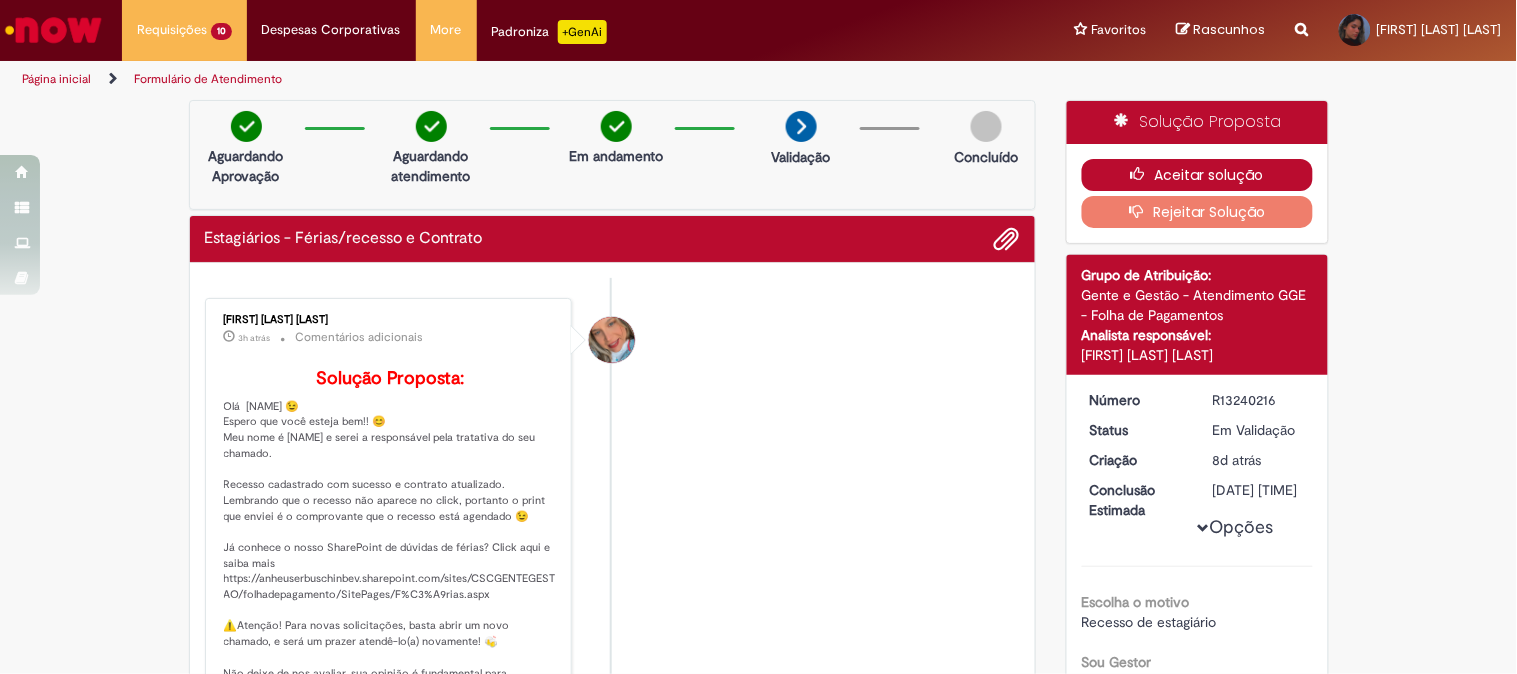 click on "Aceitar solução" at bounding box center (1197, 175) 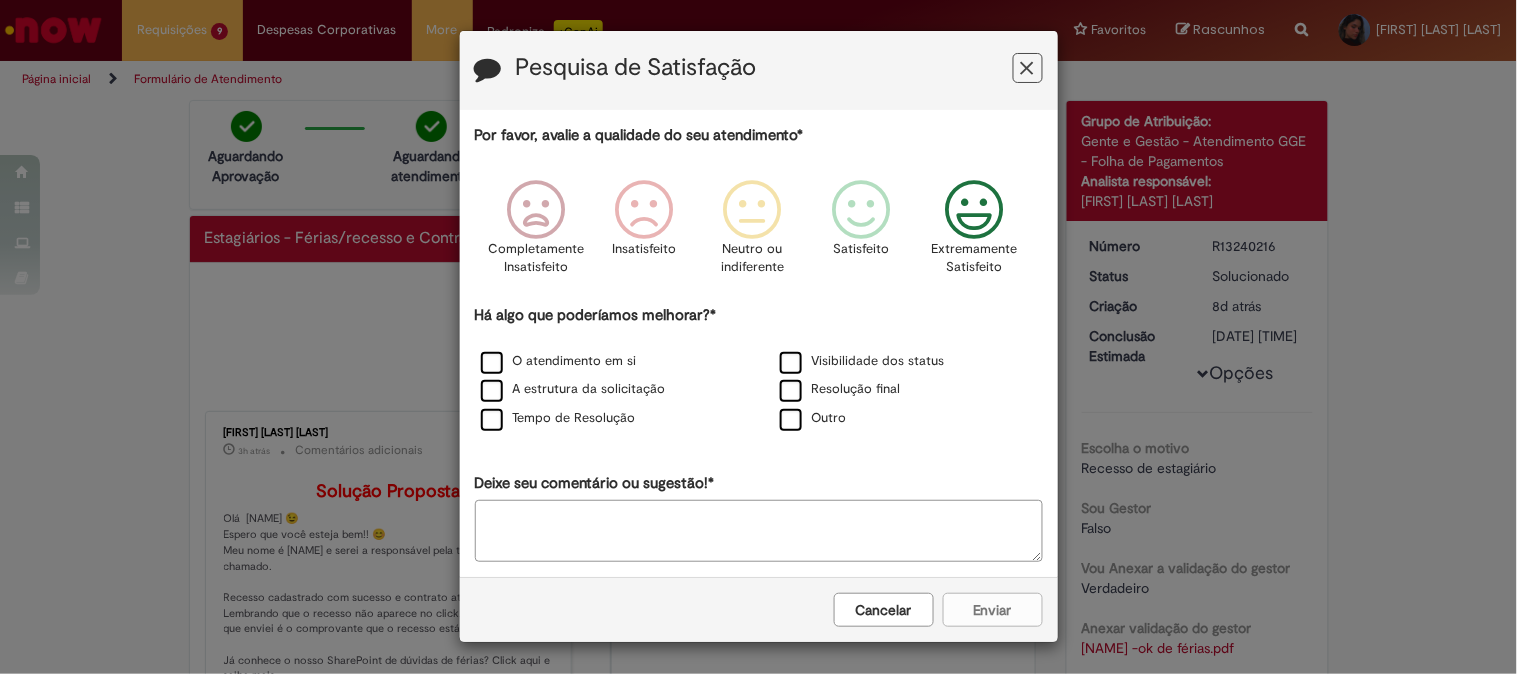 click at bounding box center (974, 210) 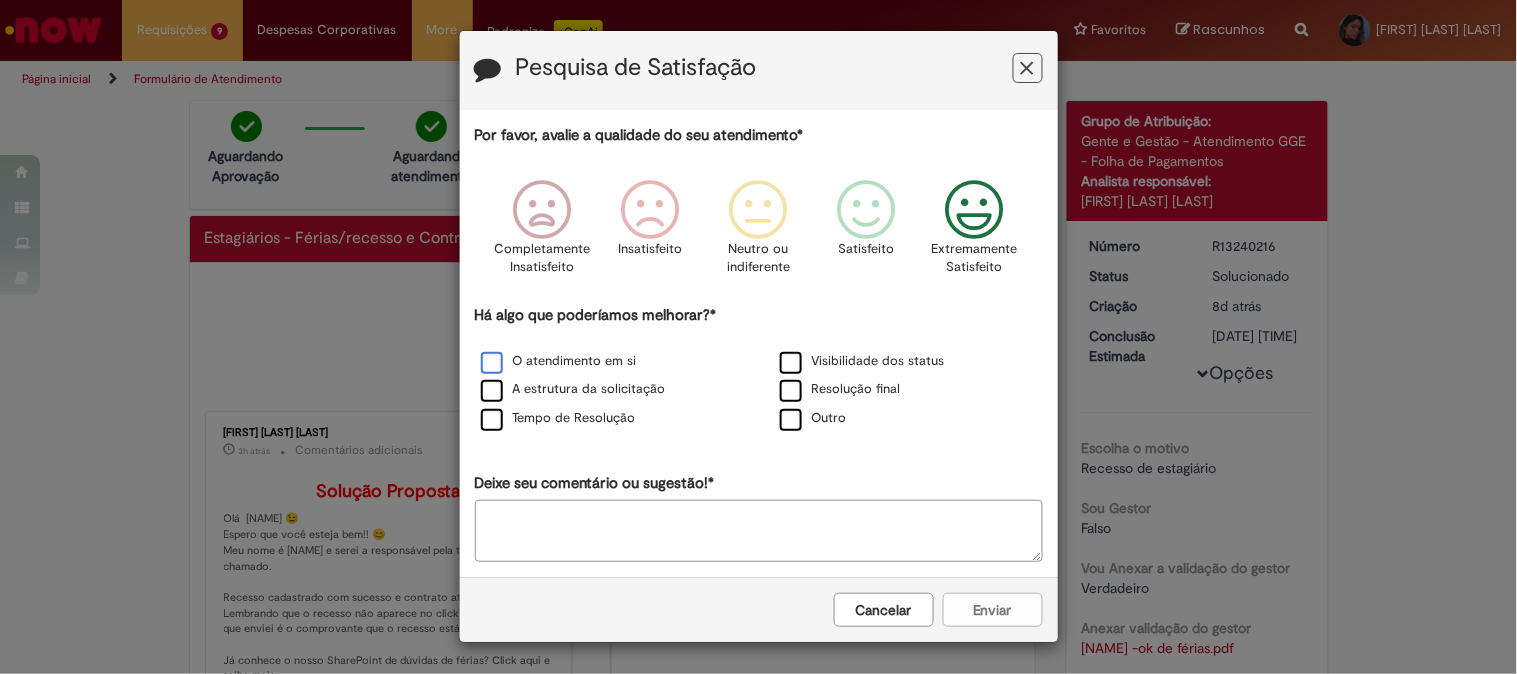 click on "O atendimento em si" at bounding box center (559, 361) 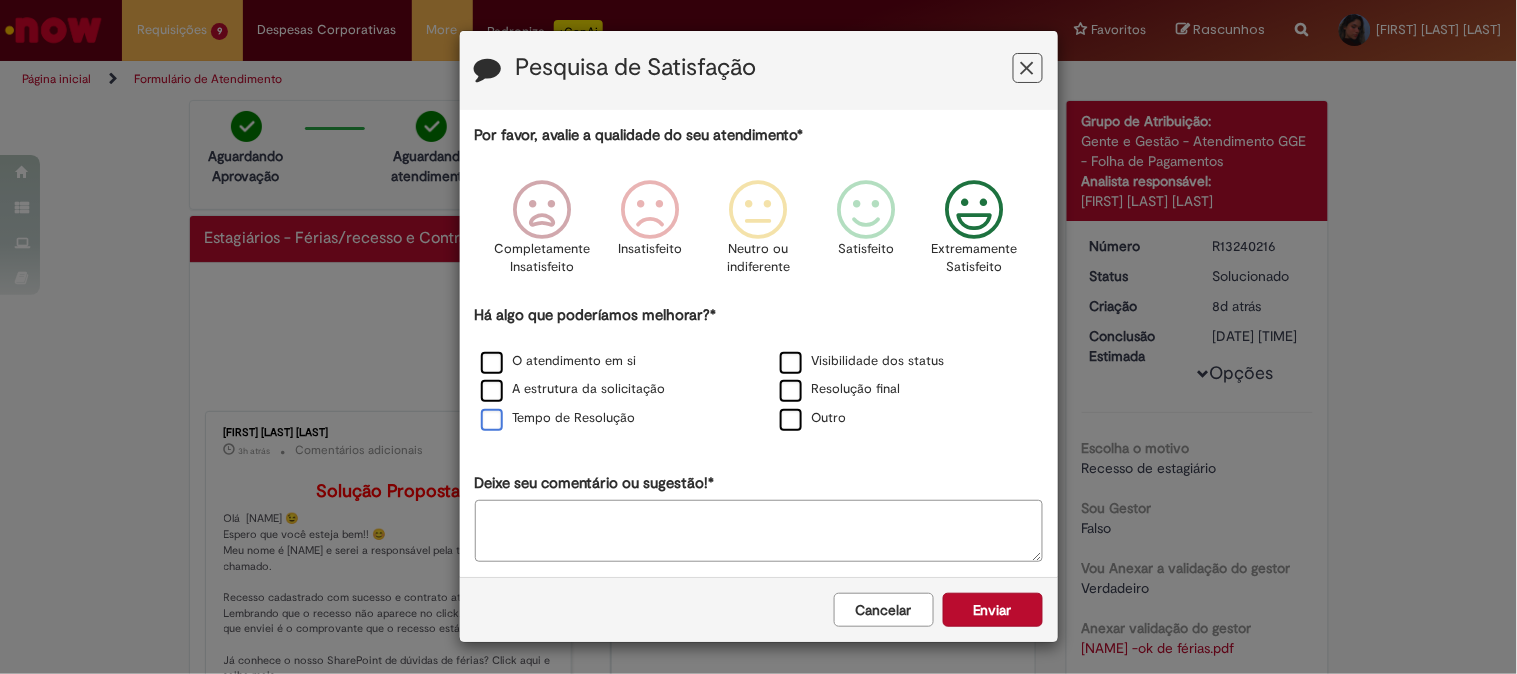 click on "Tempo de Resolução" at bounding box center (558, 418) 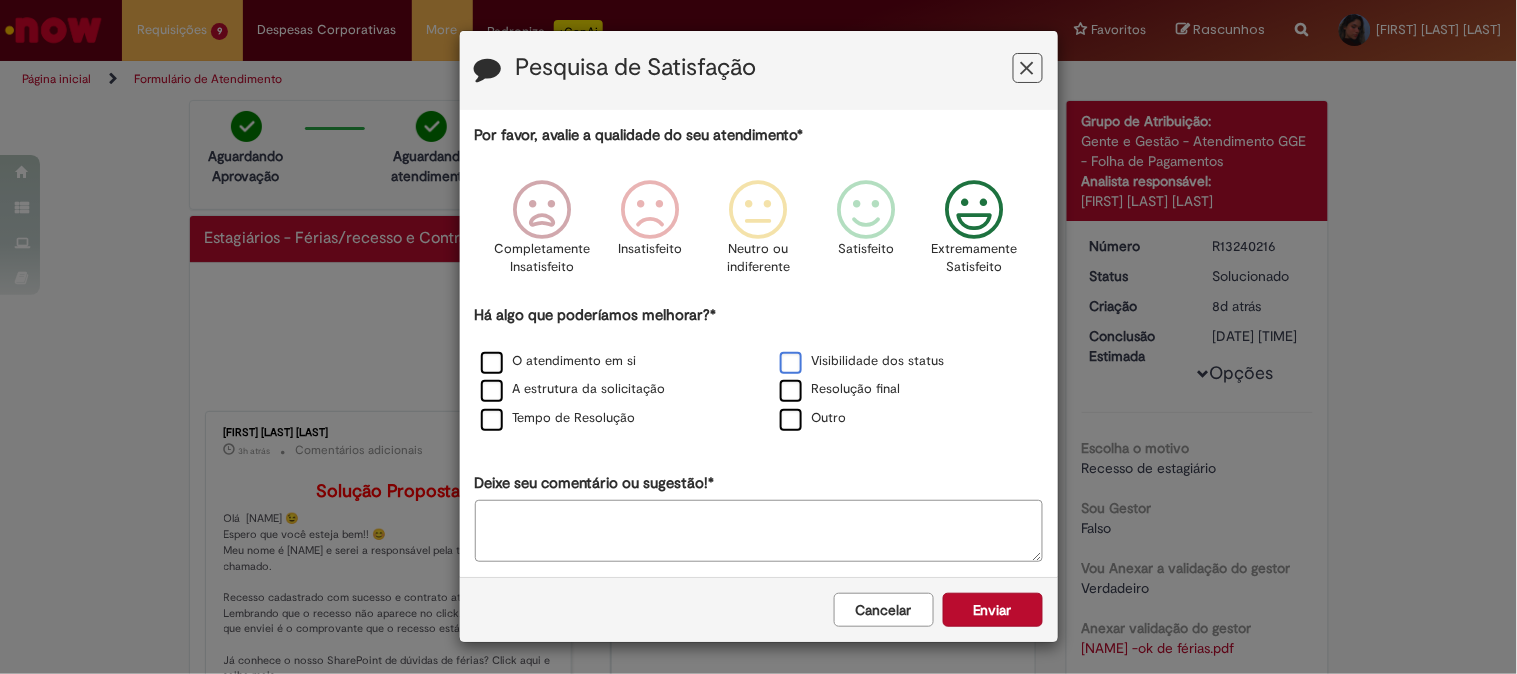 click on "Visibilidade dos status" at bounding box center [862, 361] 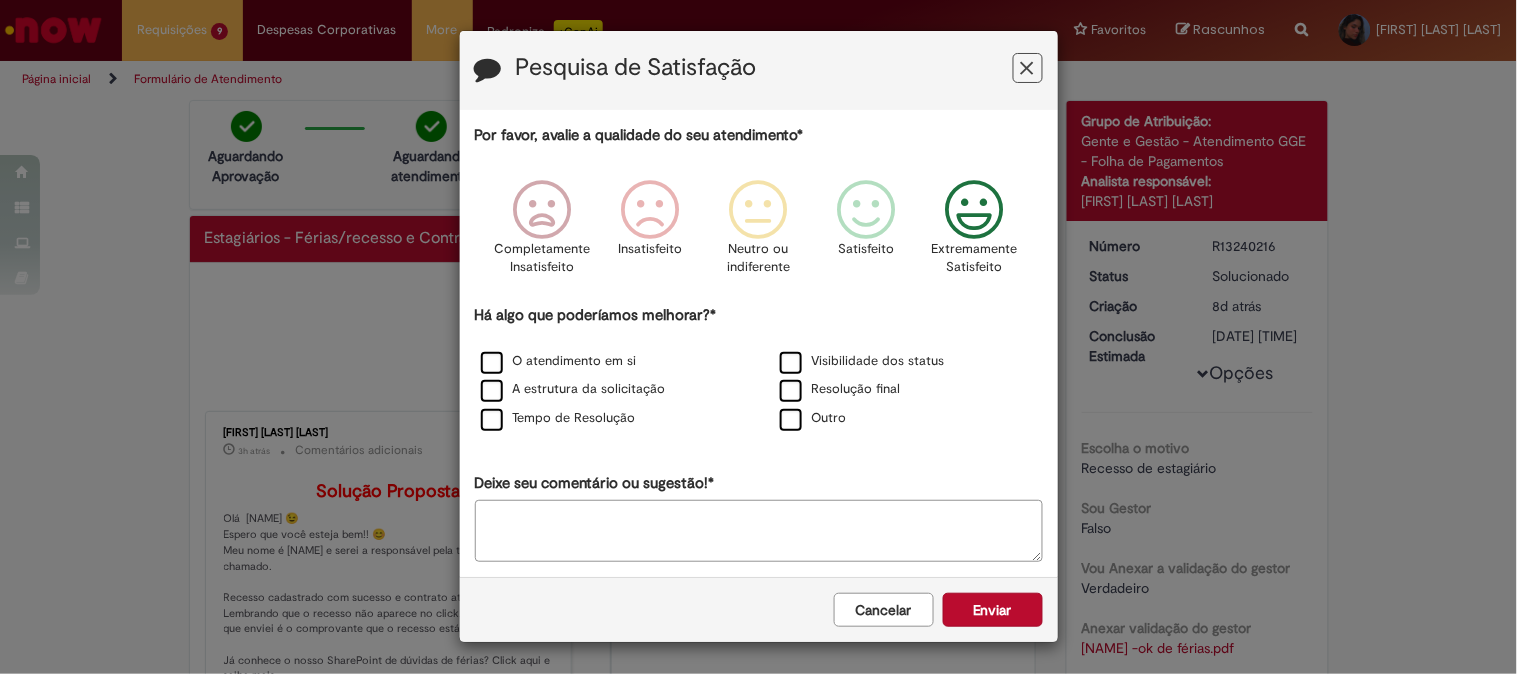 click on "Resolução final" at bounding box center [908, 390] 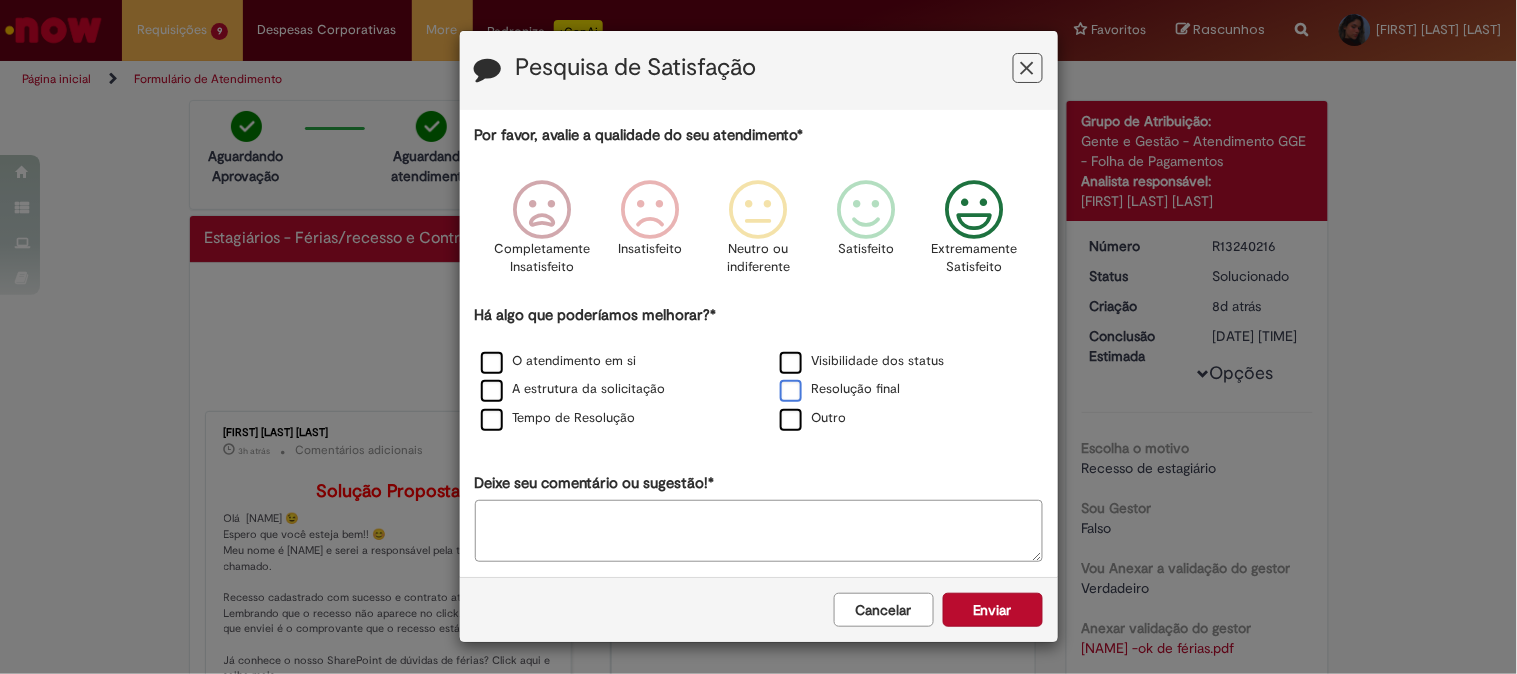 click on "Resolução final" at bounding box center (840, 389) 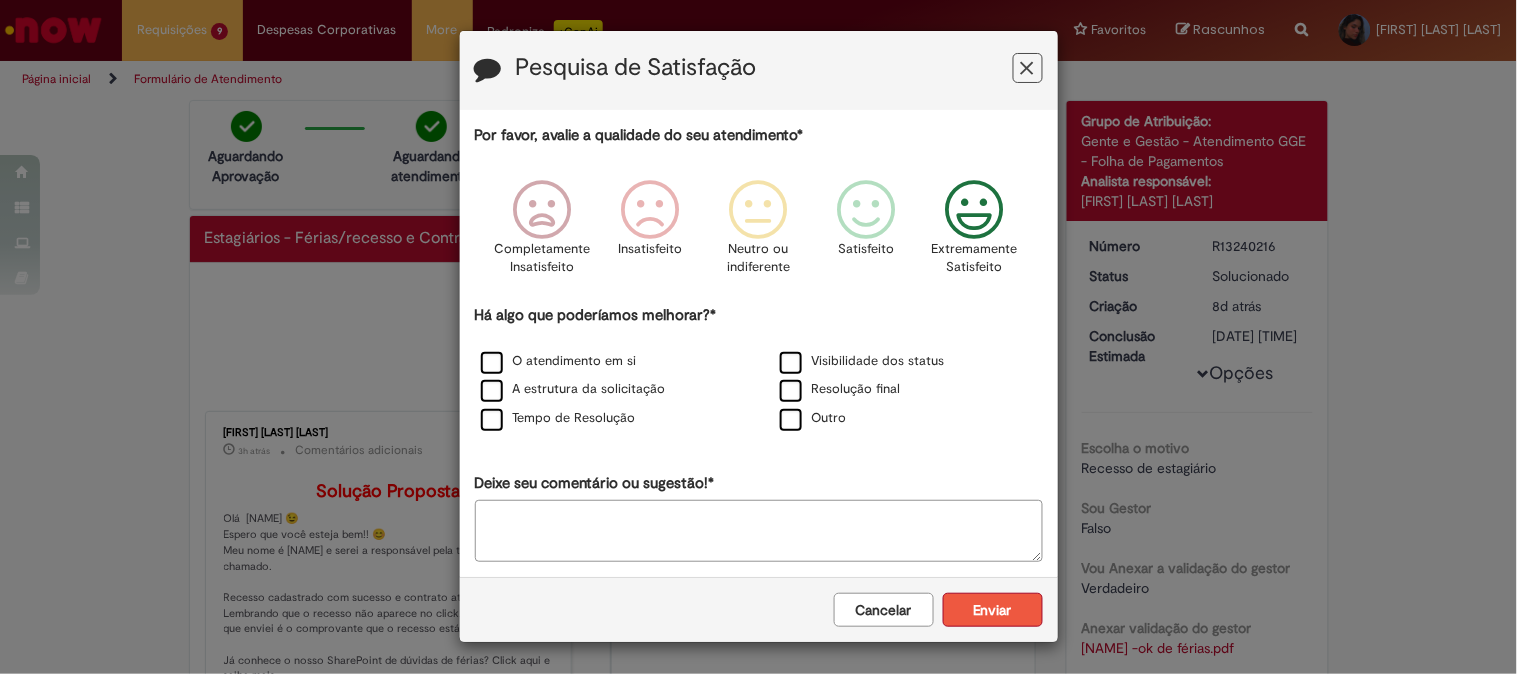 click on "Enviar" at bounding box center (993, 610) 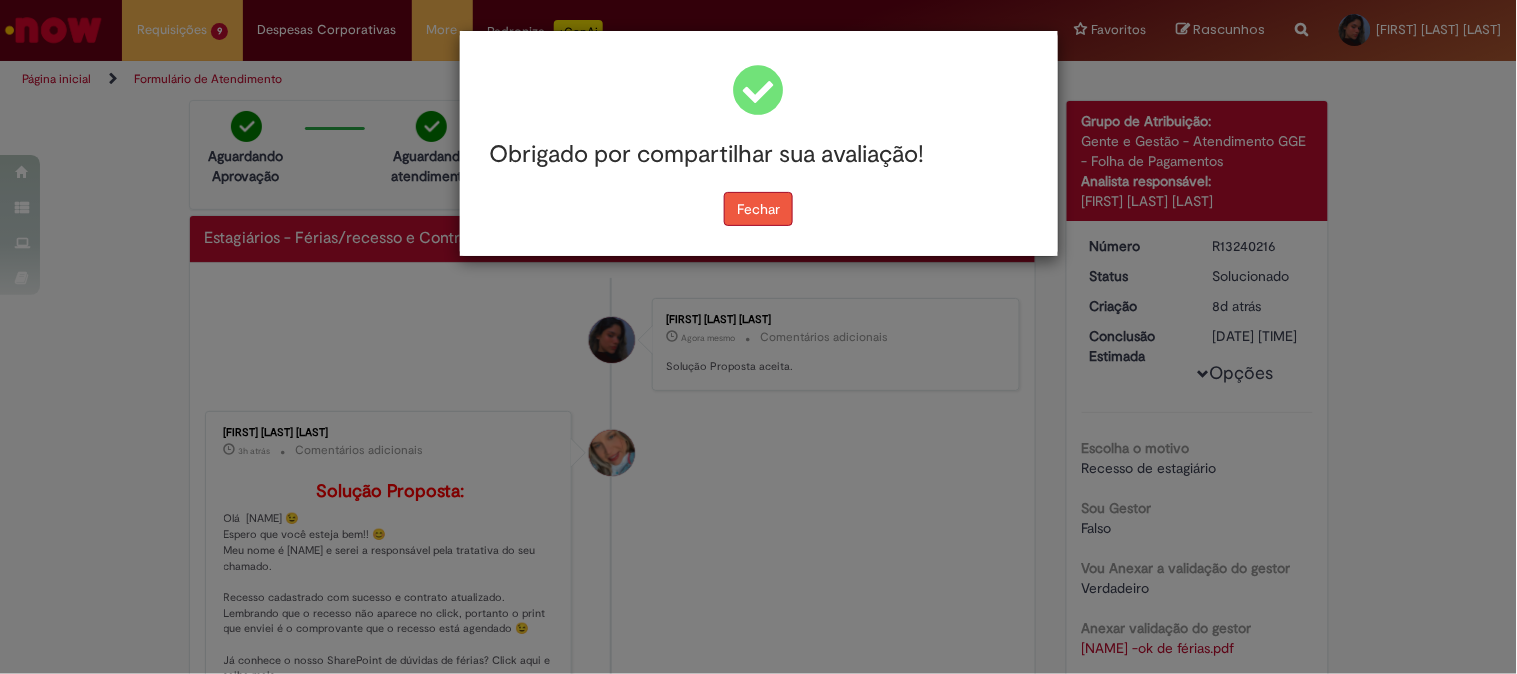 click on "Fechar" at bounding box center [758, 209] 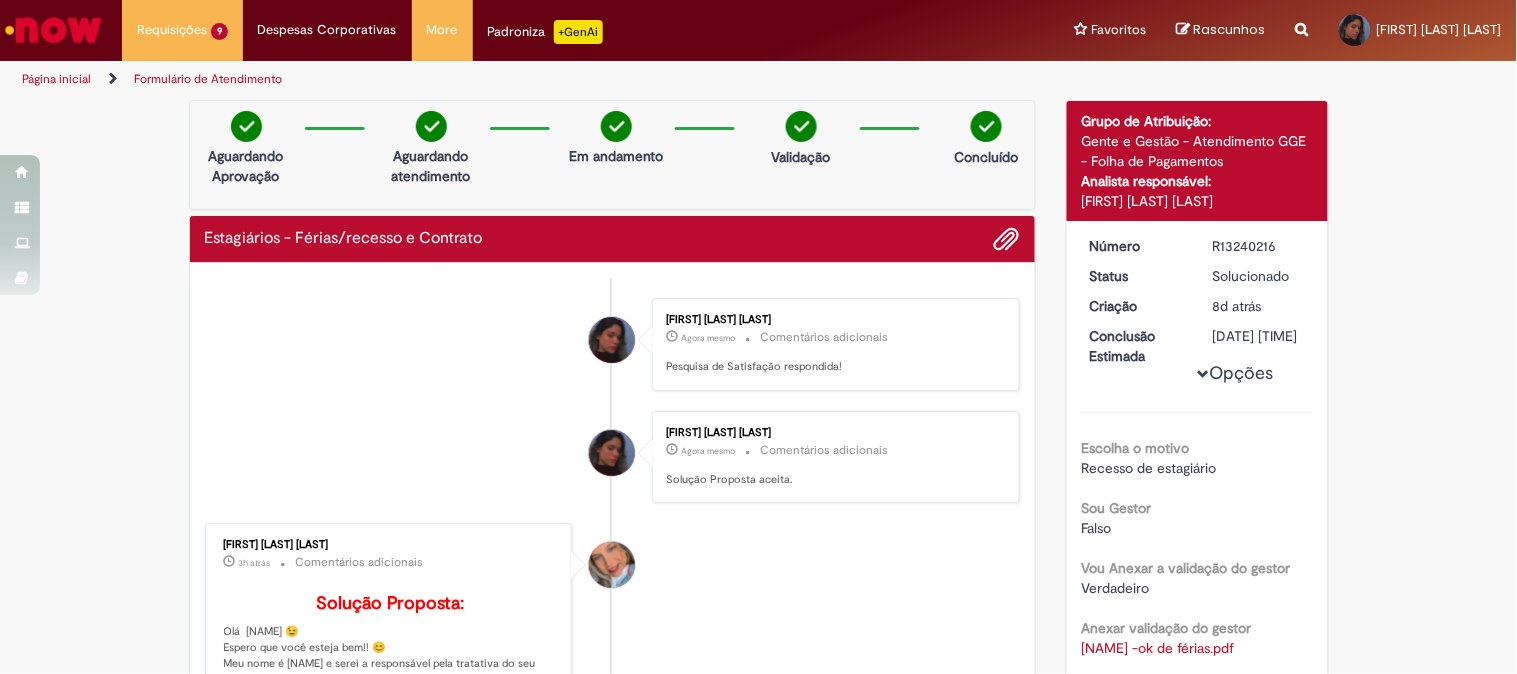 click at bounding box center [53, 30] 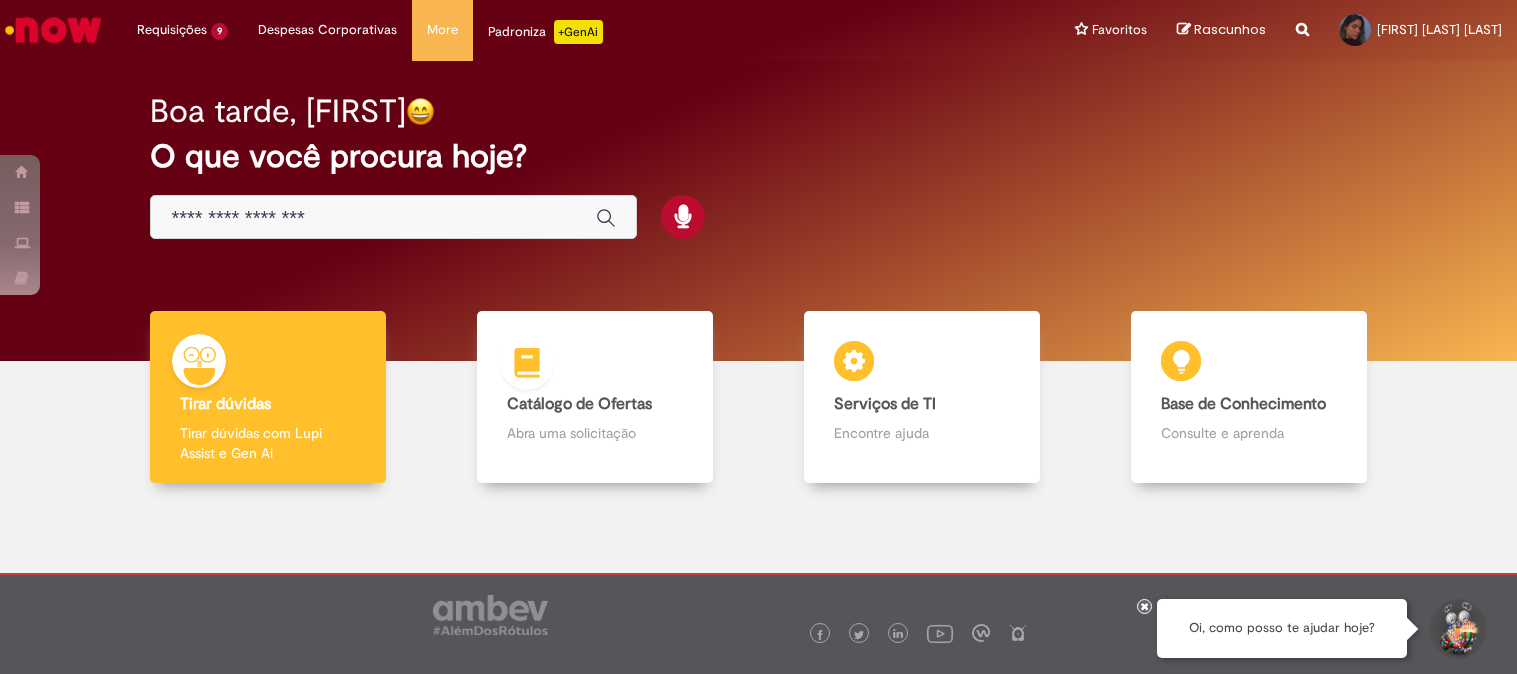 scroll, scrollTop: 0, scrollLeft: 0, axis: both 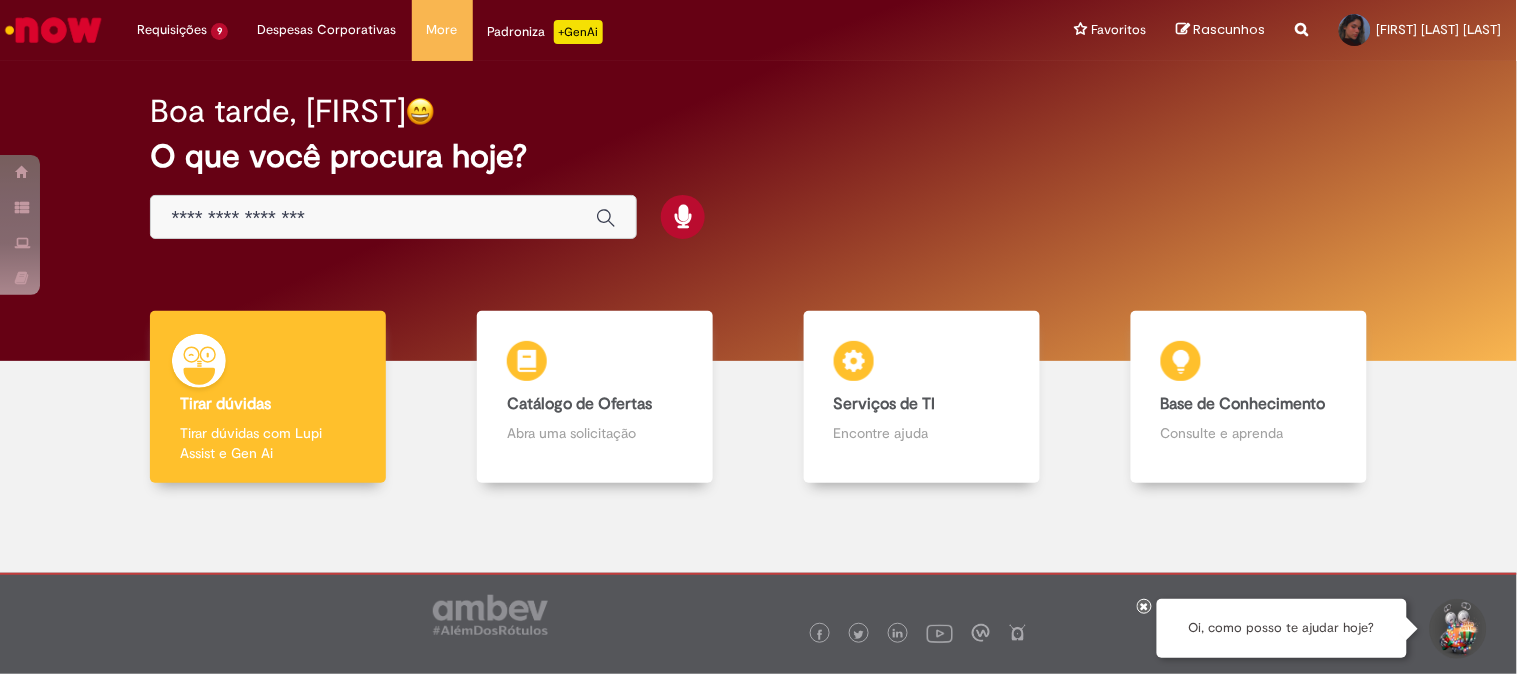 click at bounding box center (393, 217) 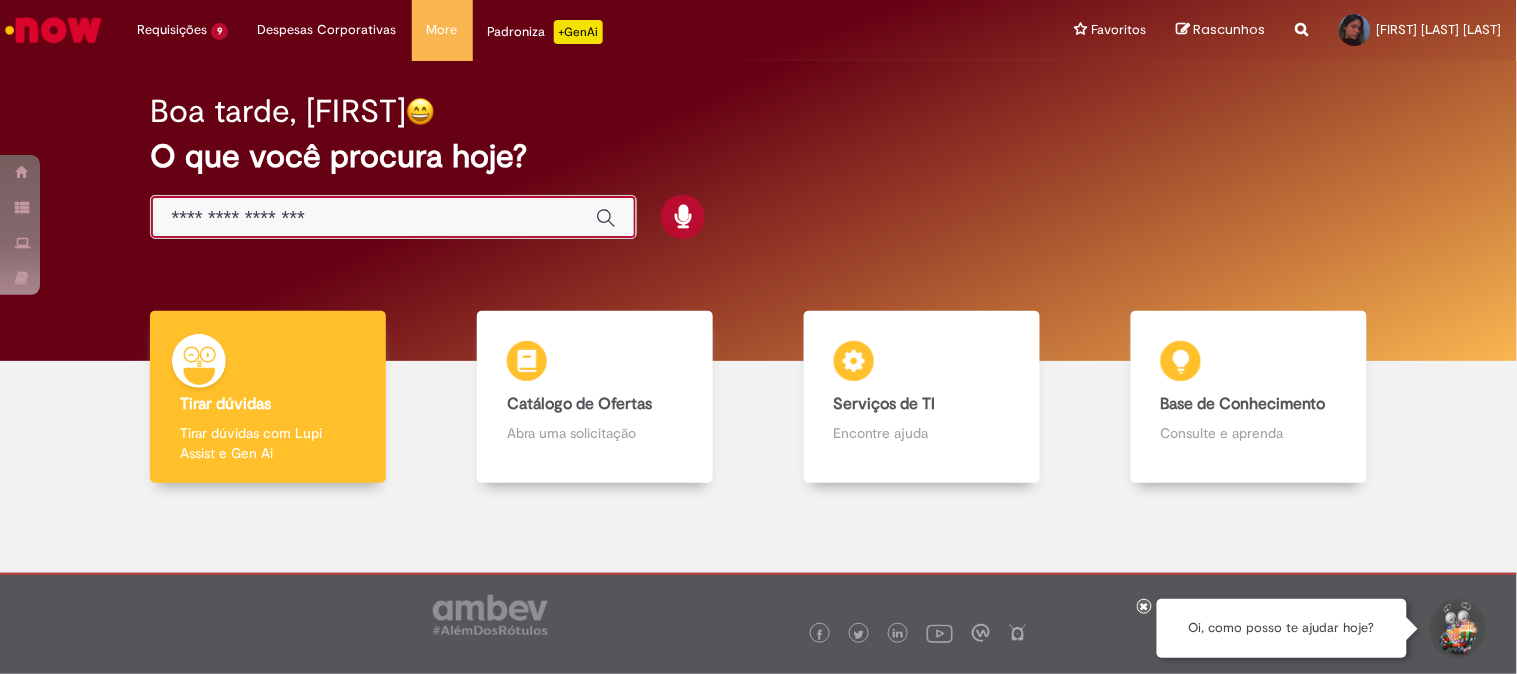 click at bounding box center (373, 218) 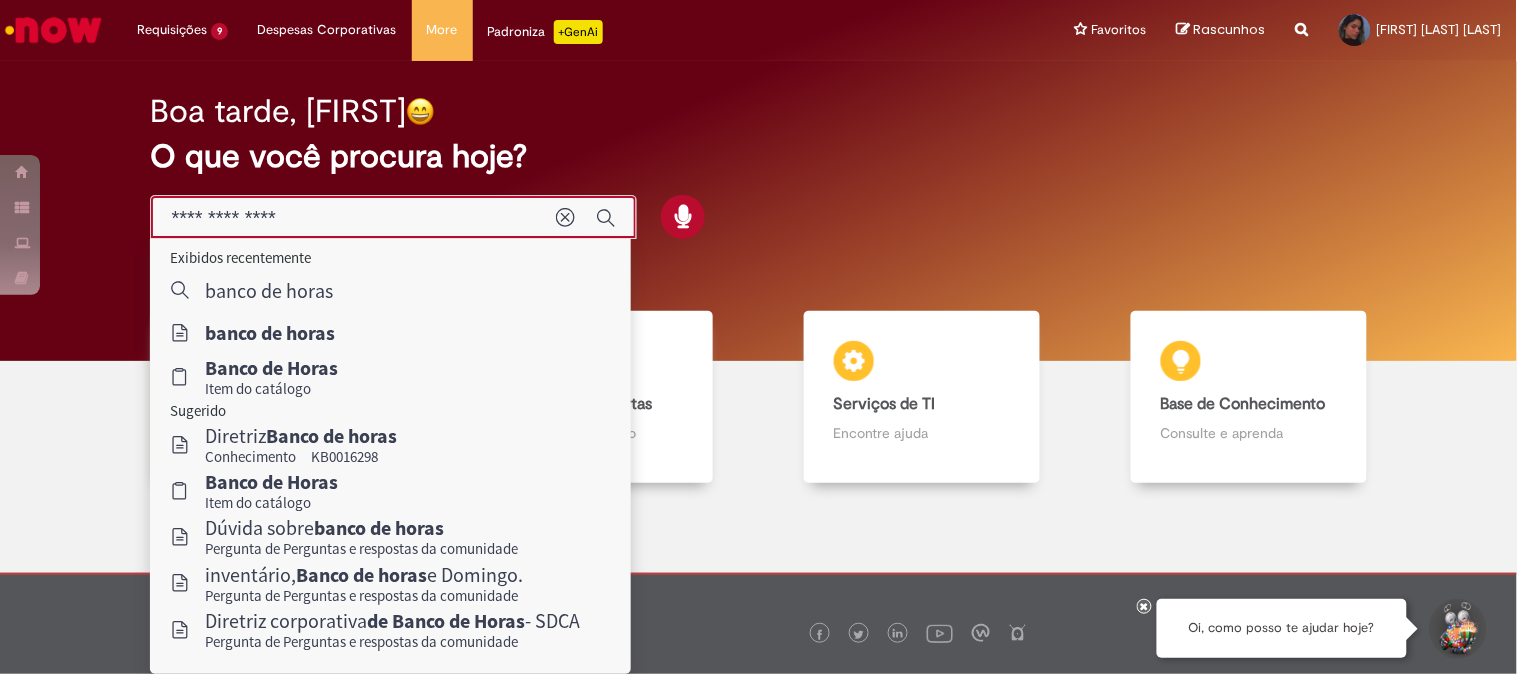 type on "**********" 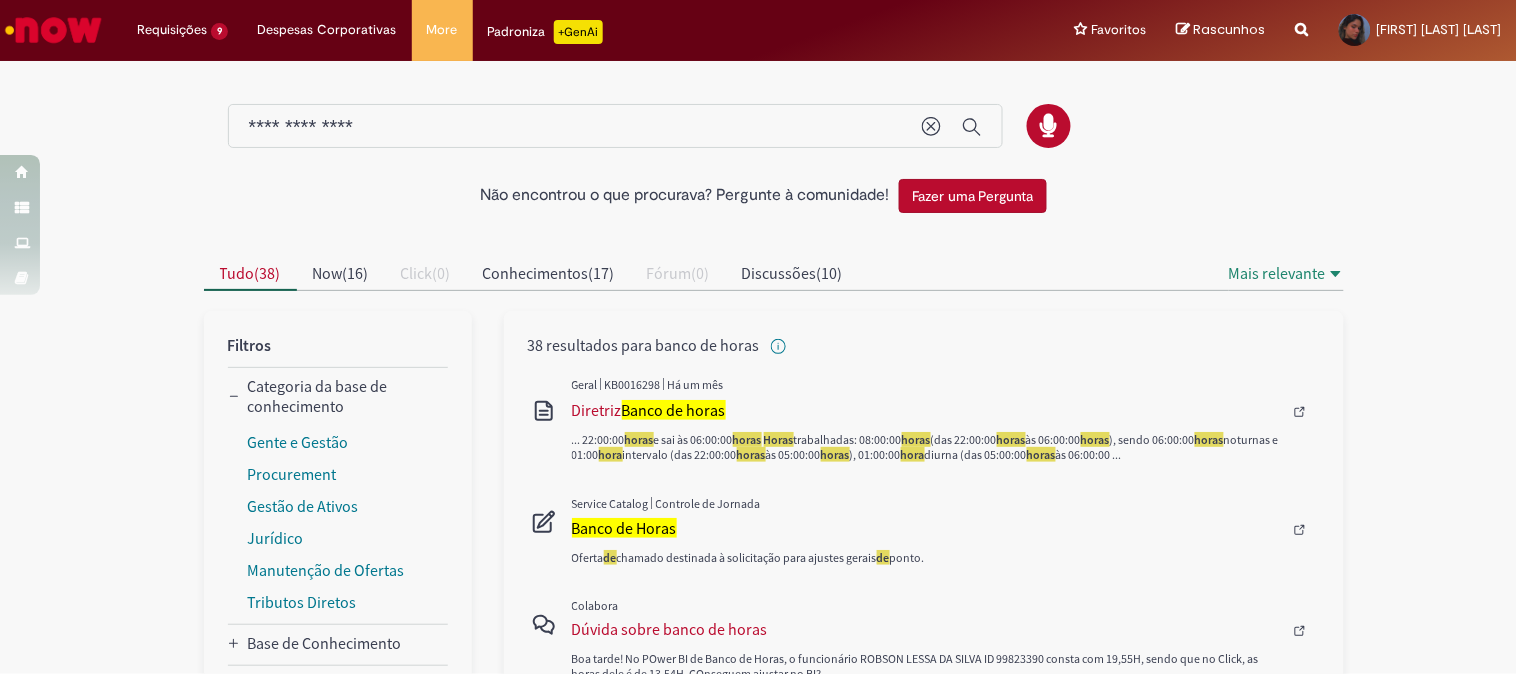scroll, scrollTop: 111, scrollLeft: 0, axis: vertical 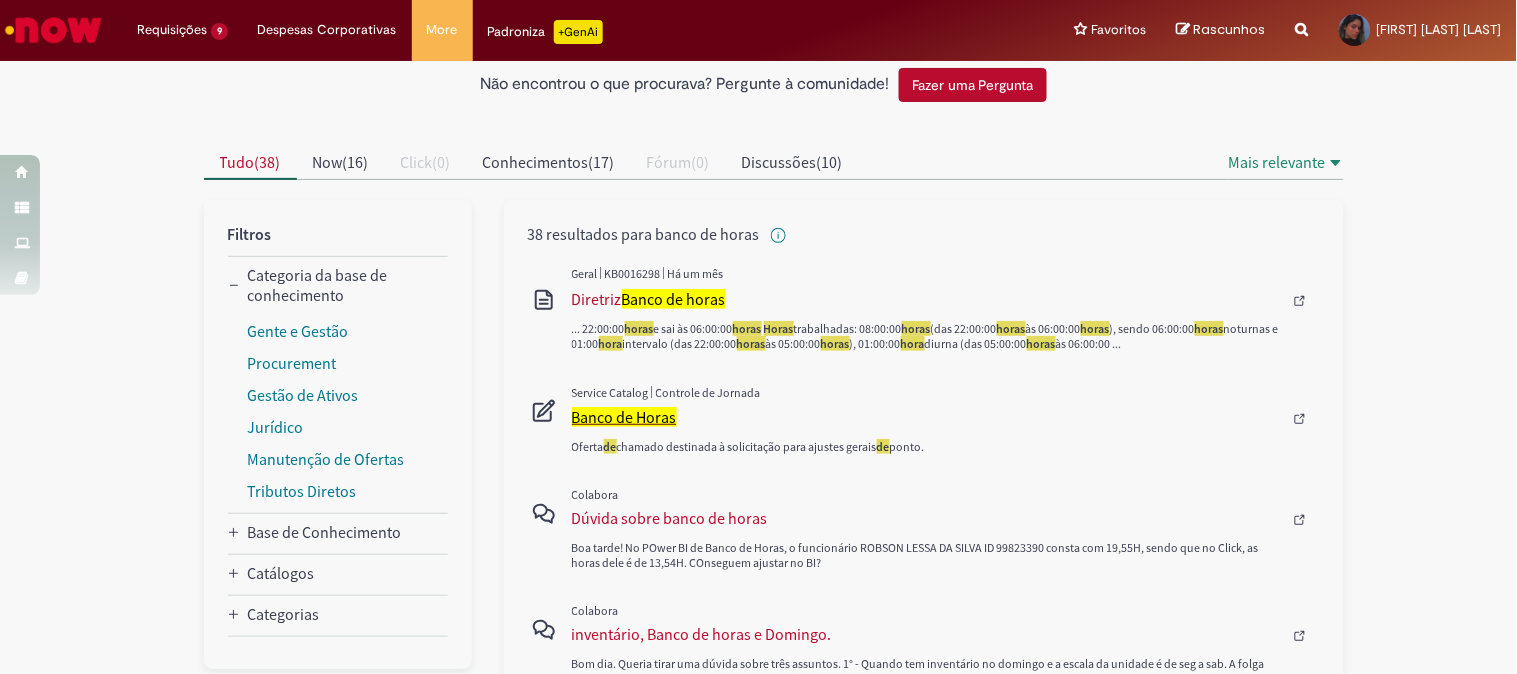 click on "Banco de Horas" at bounding box center (624, 417) 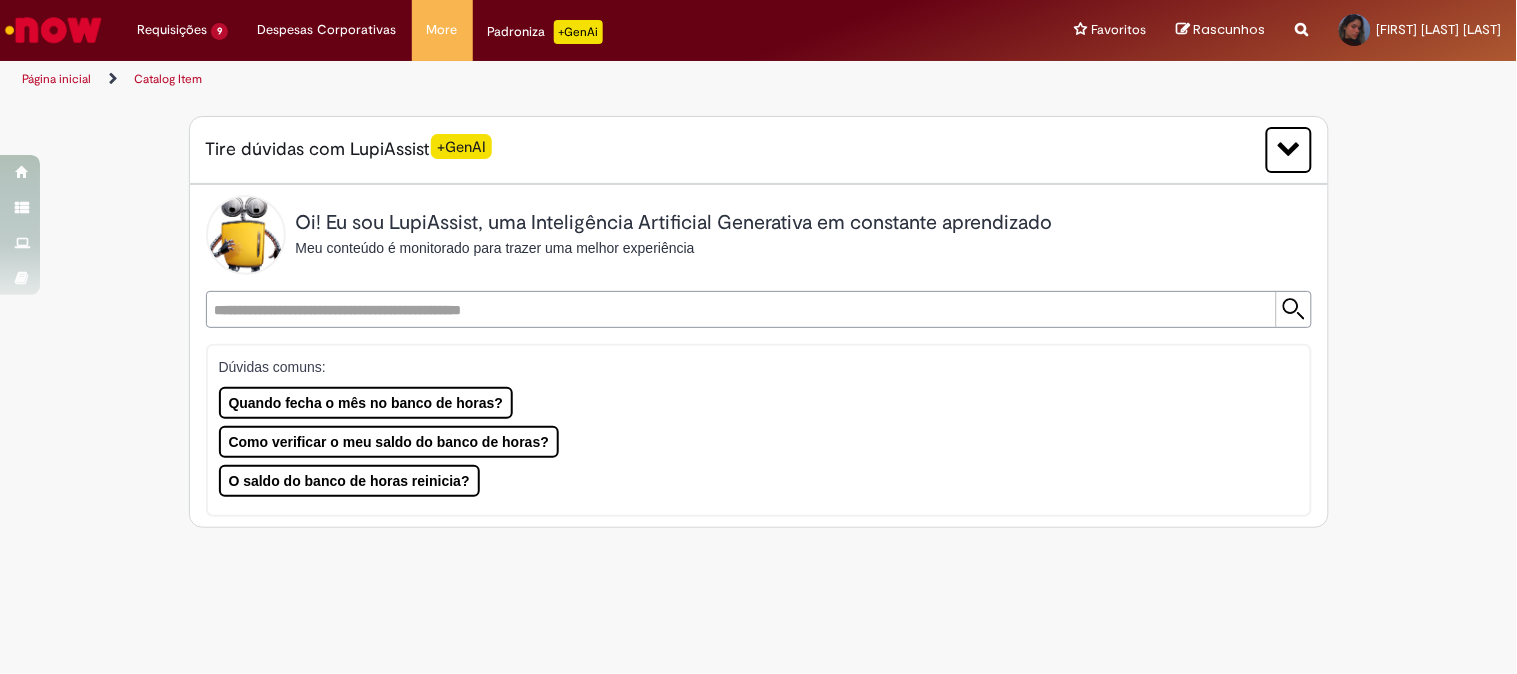 scroll, scrollTop: 0, scrollLeft: 0, axis: both 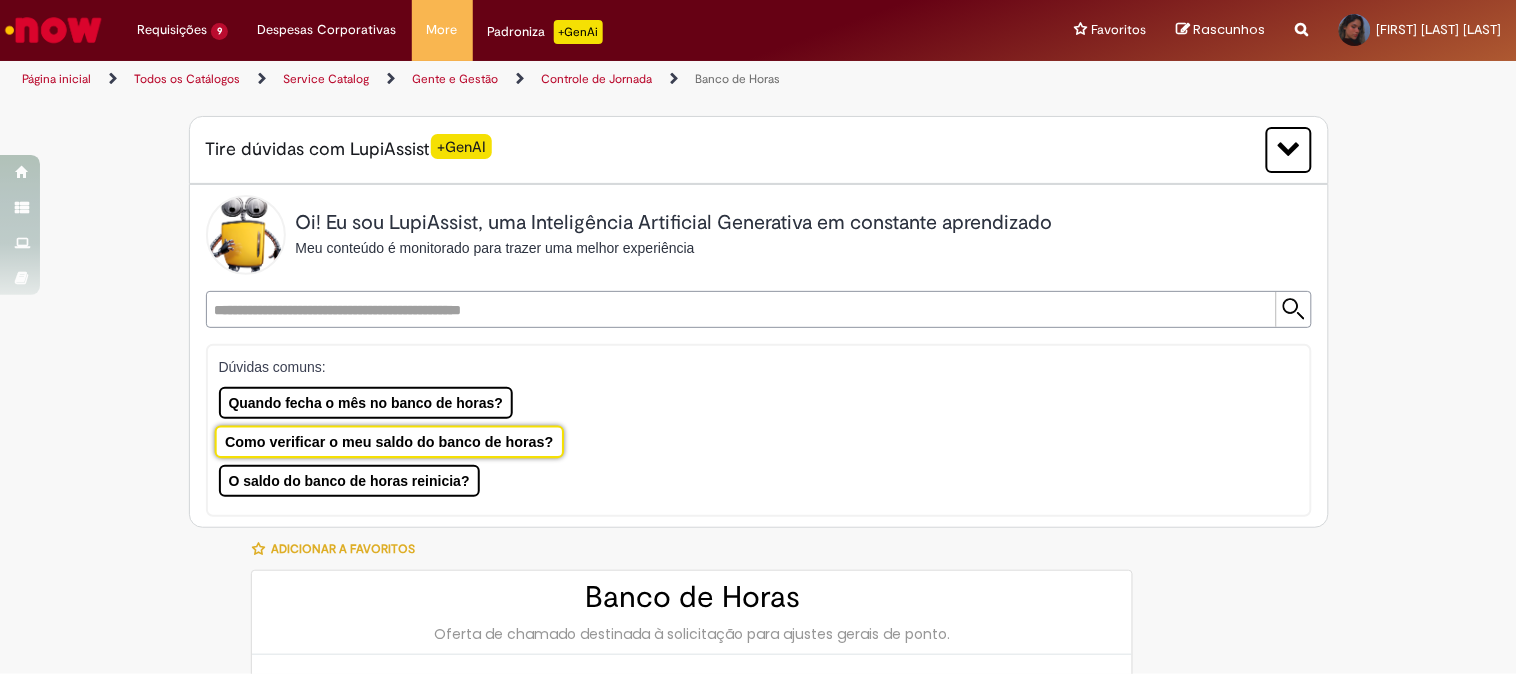 type on "**********" 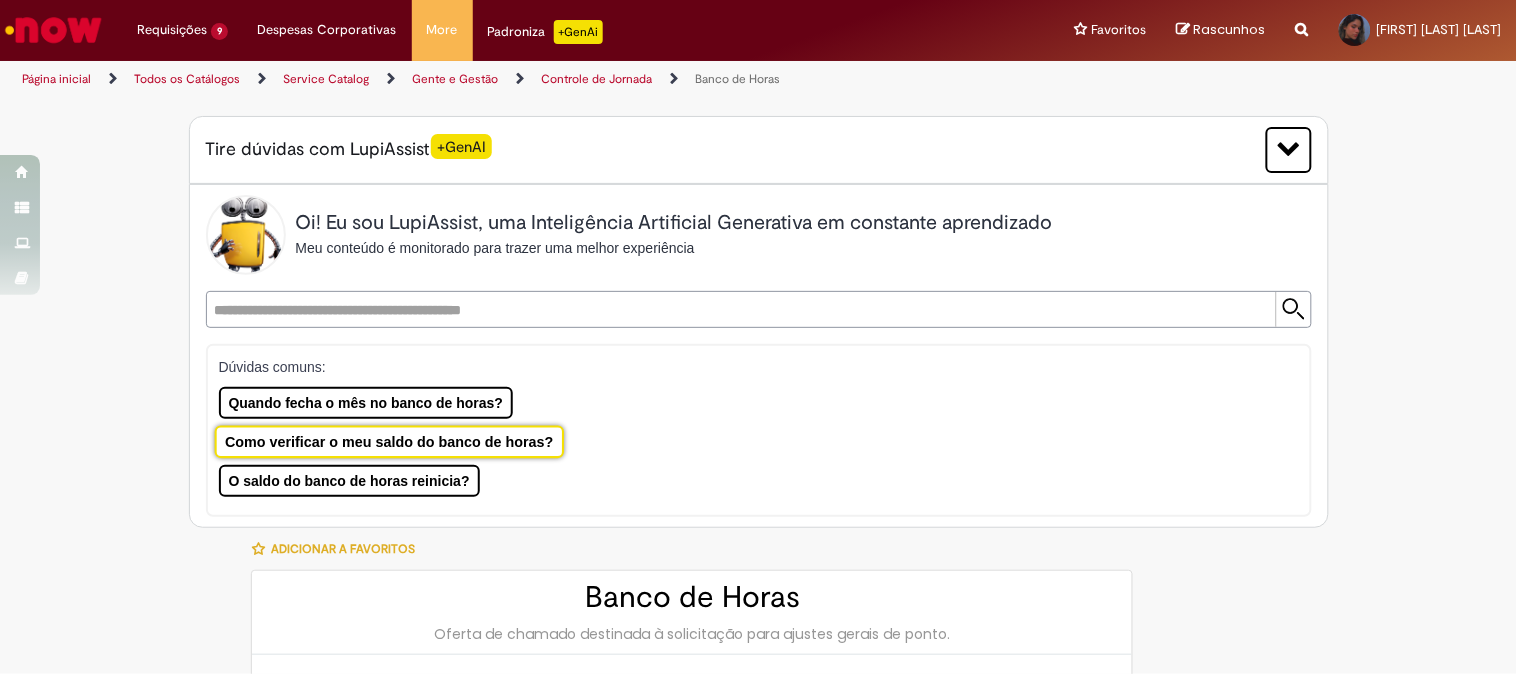 type on "**********" 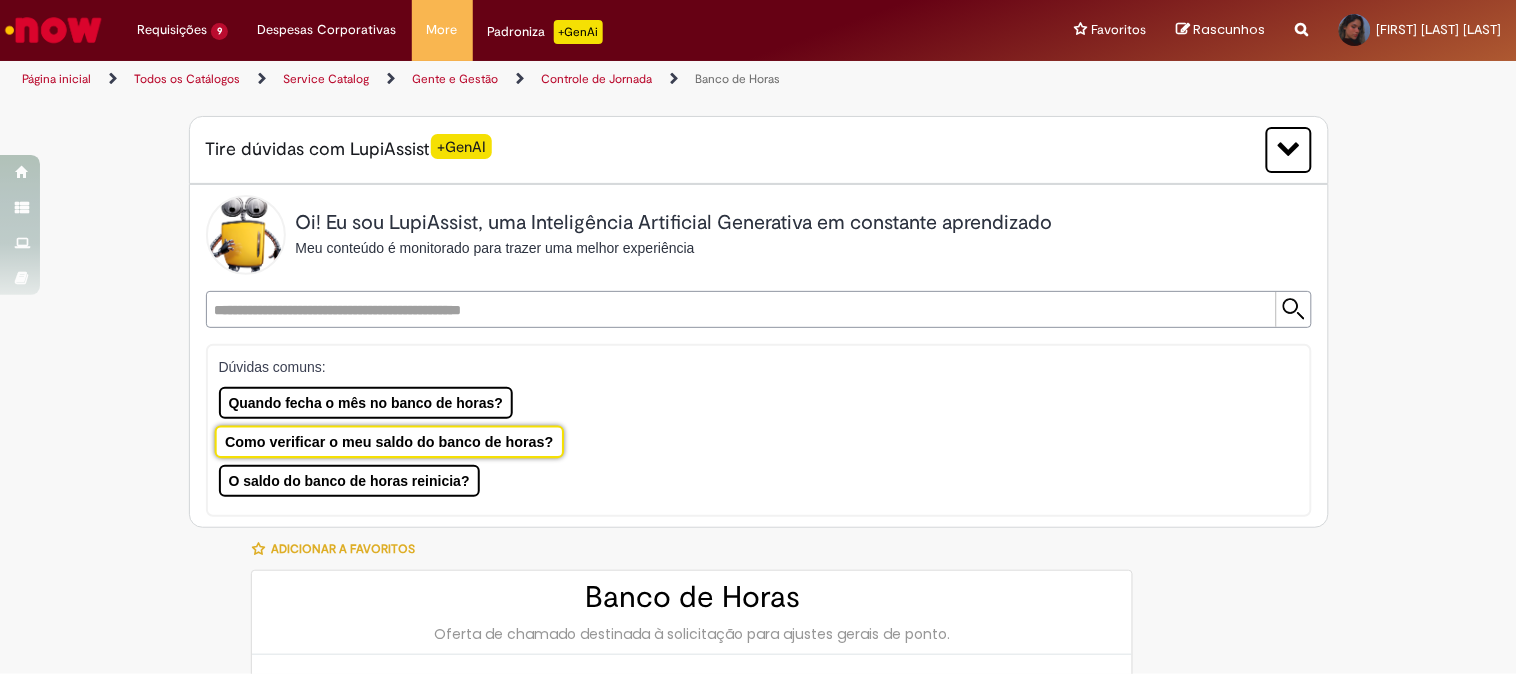 type on "**********" 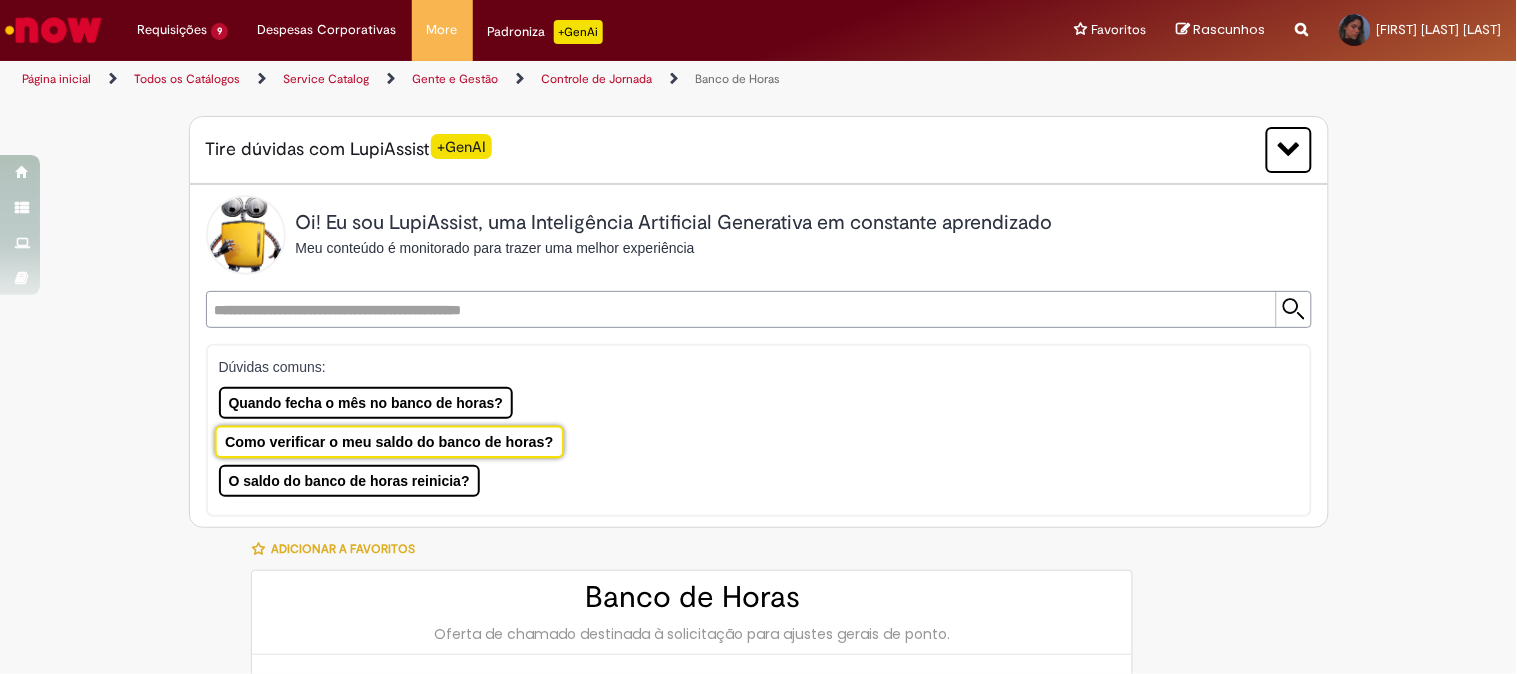 type on "**********" 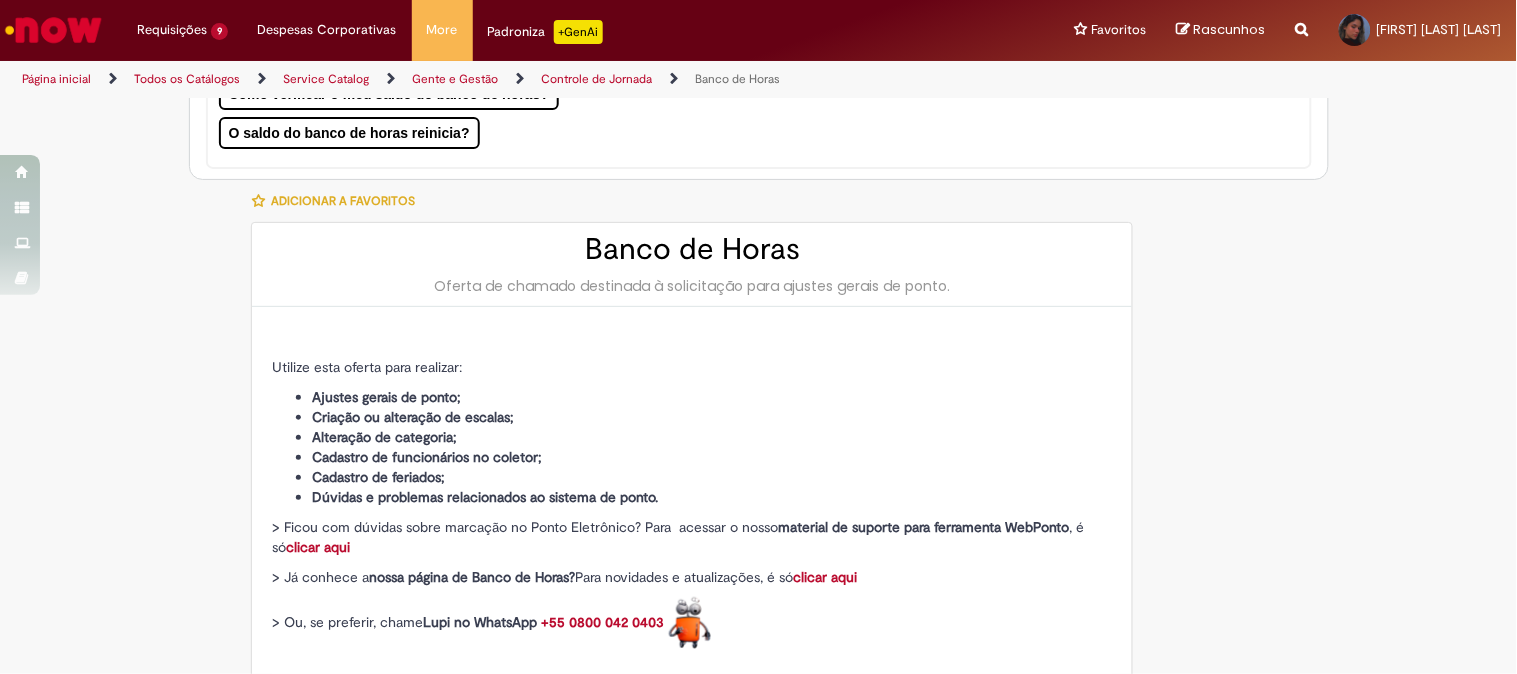 type on "**********" 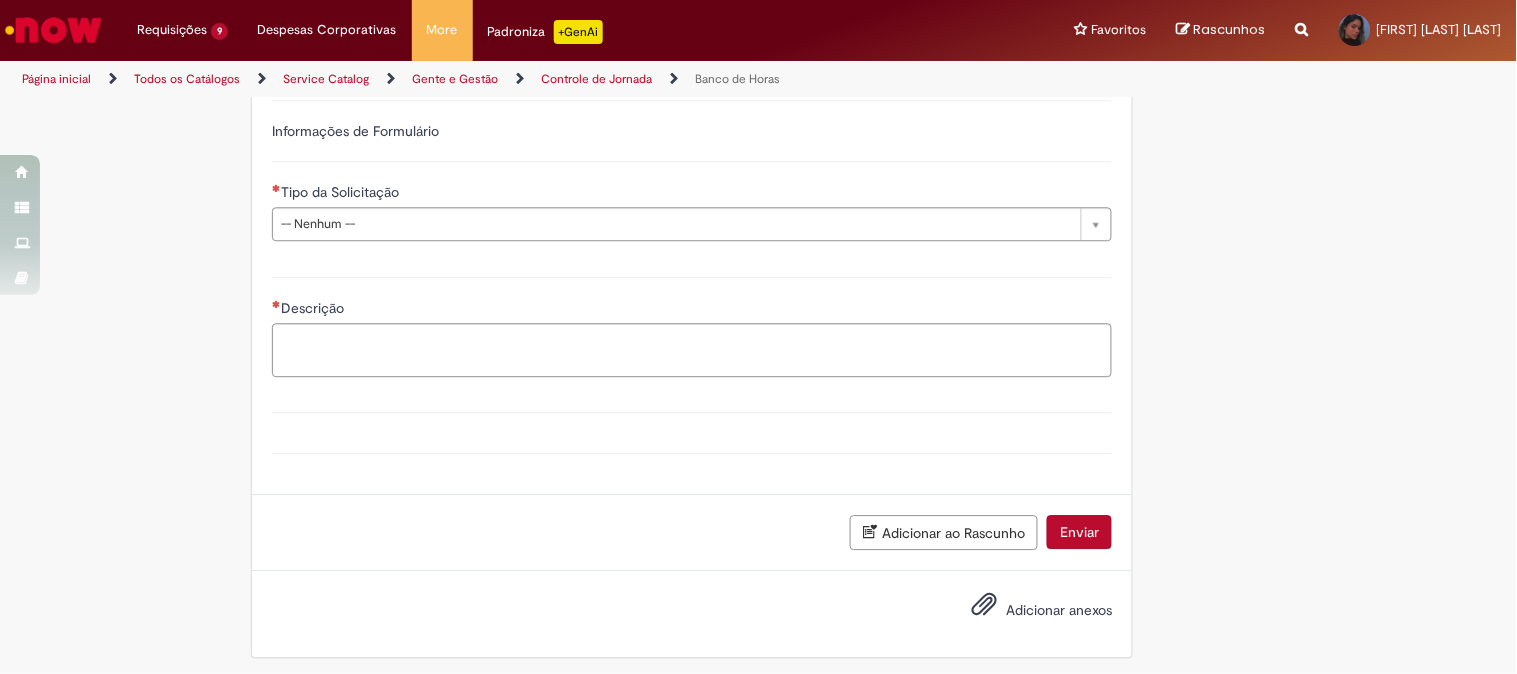 scroll, scrollTop: 1073, scrollLeft: 0, axis: vertical 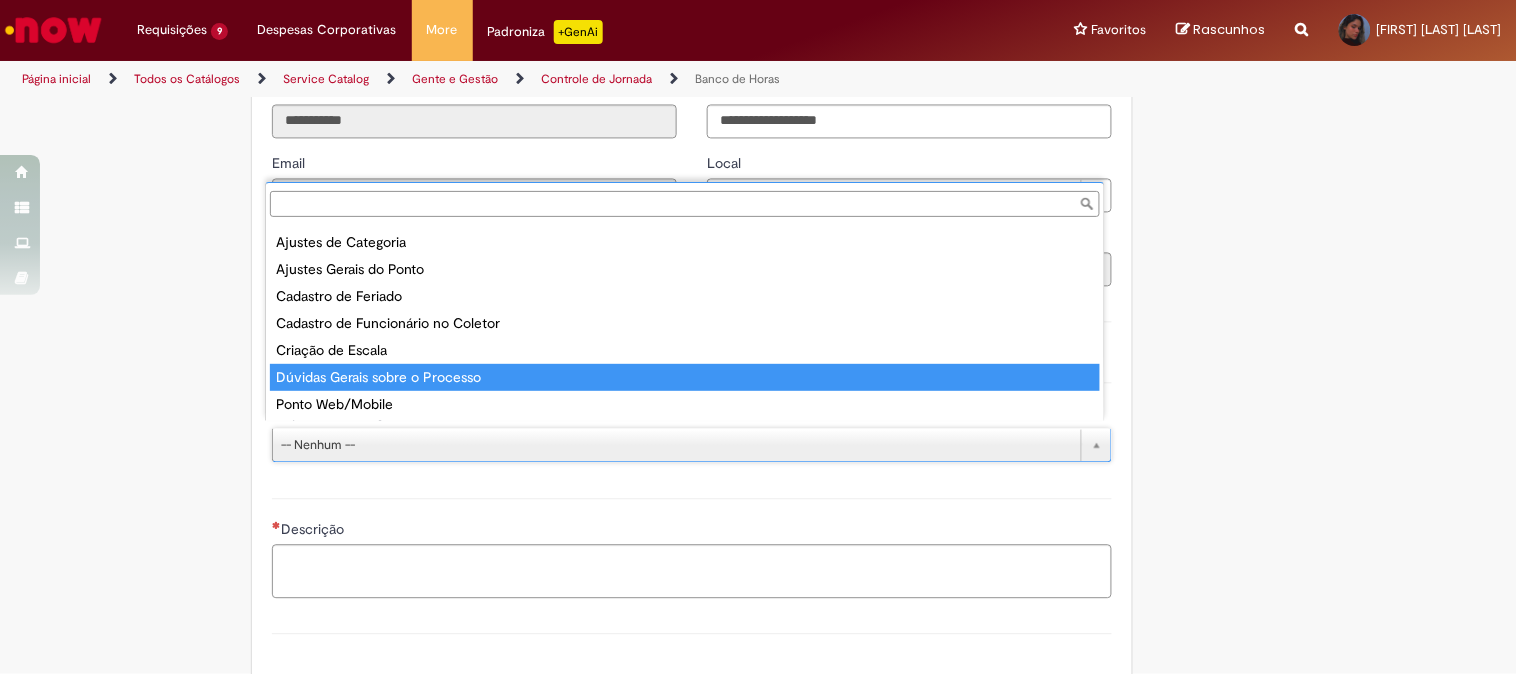 type on "**********" 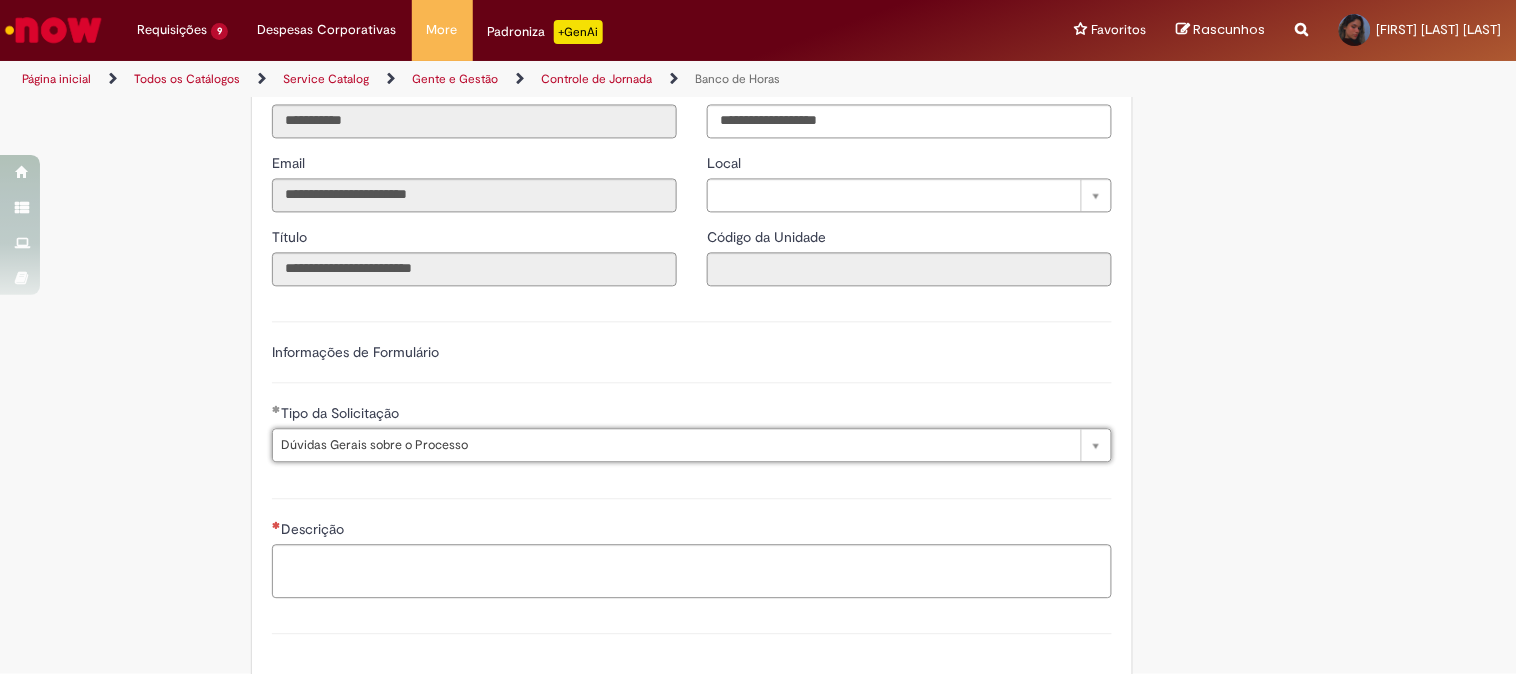 click on "Informações de Formulário" at bounding box center (692, 363) 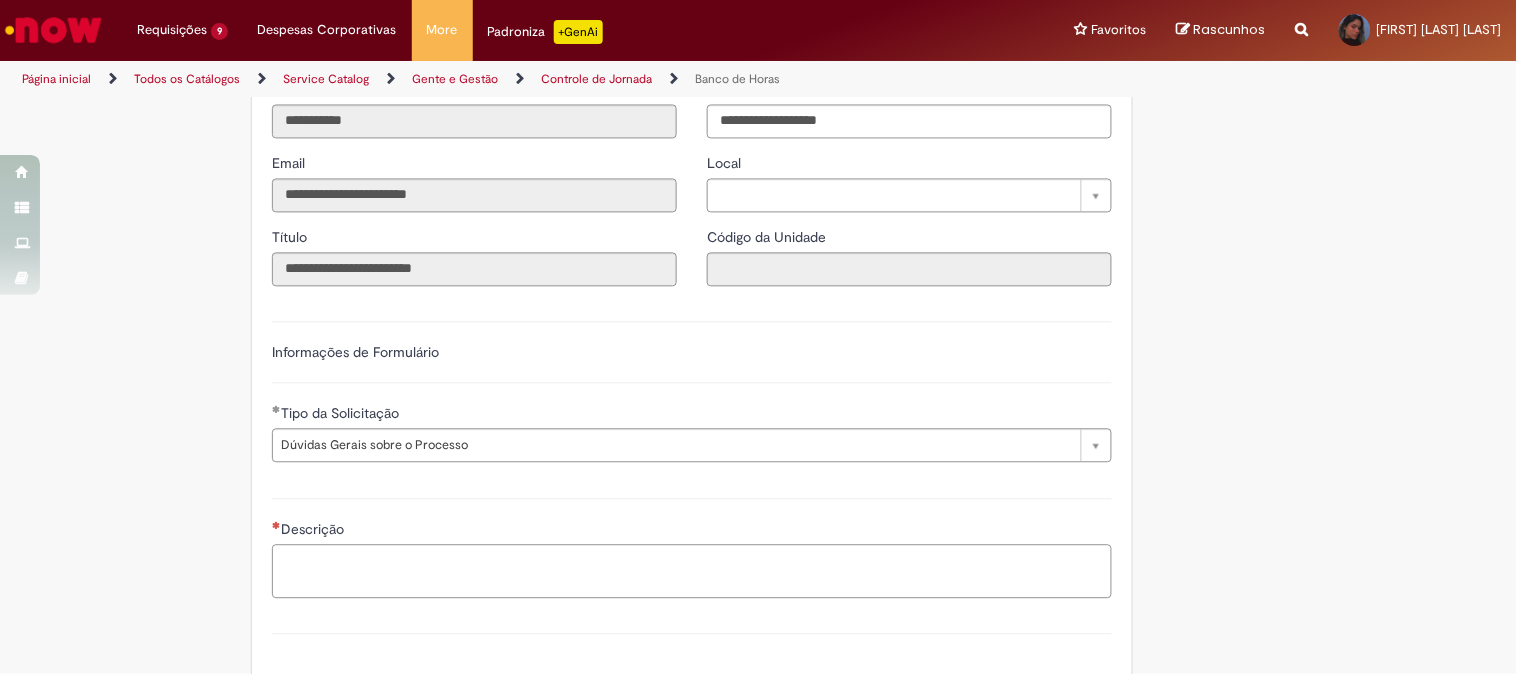 click on "Descrição" at bounding box center [692, 572] 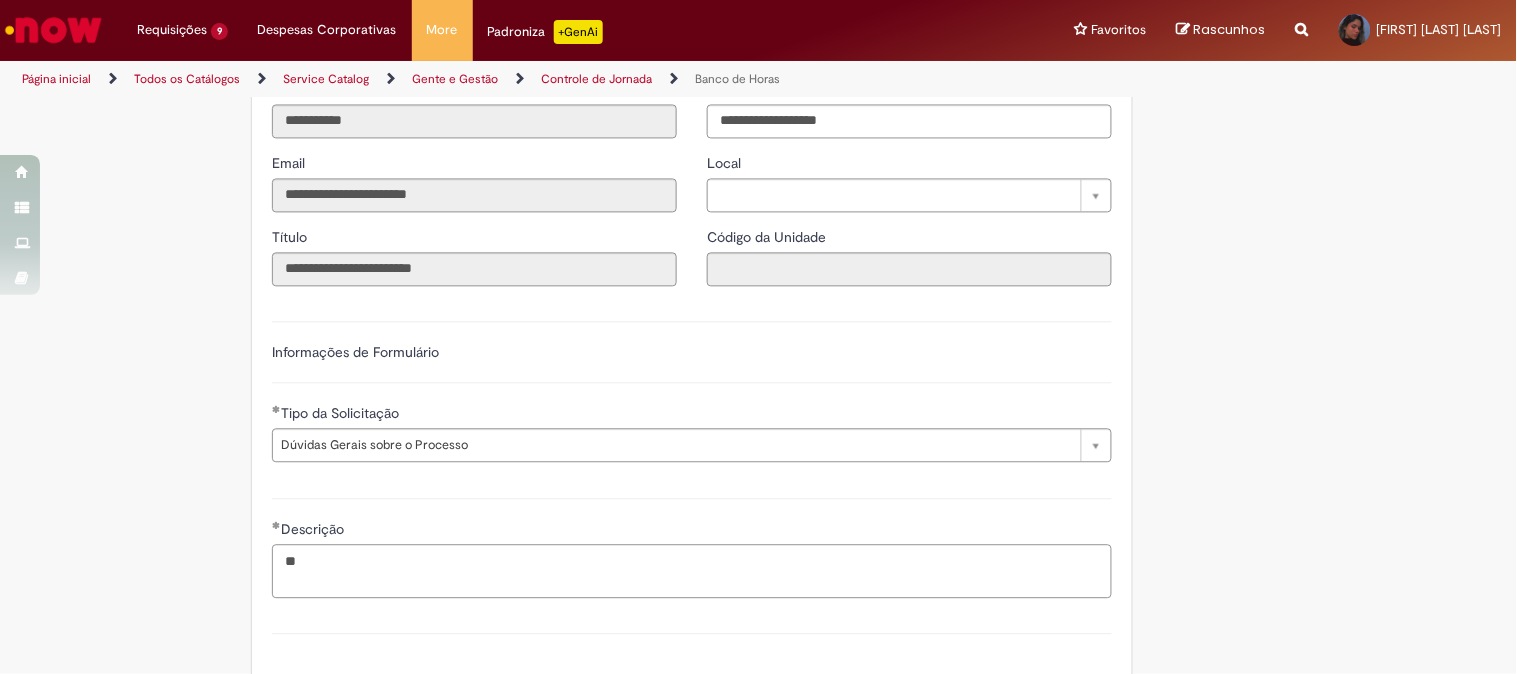 type on "*" 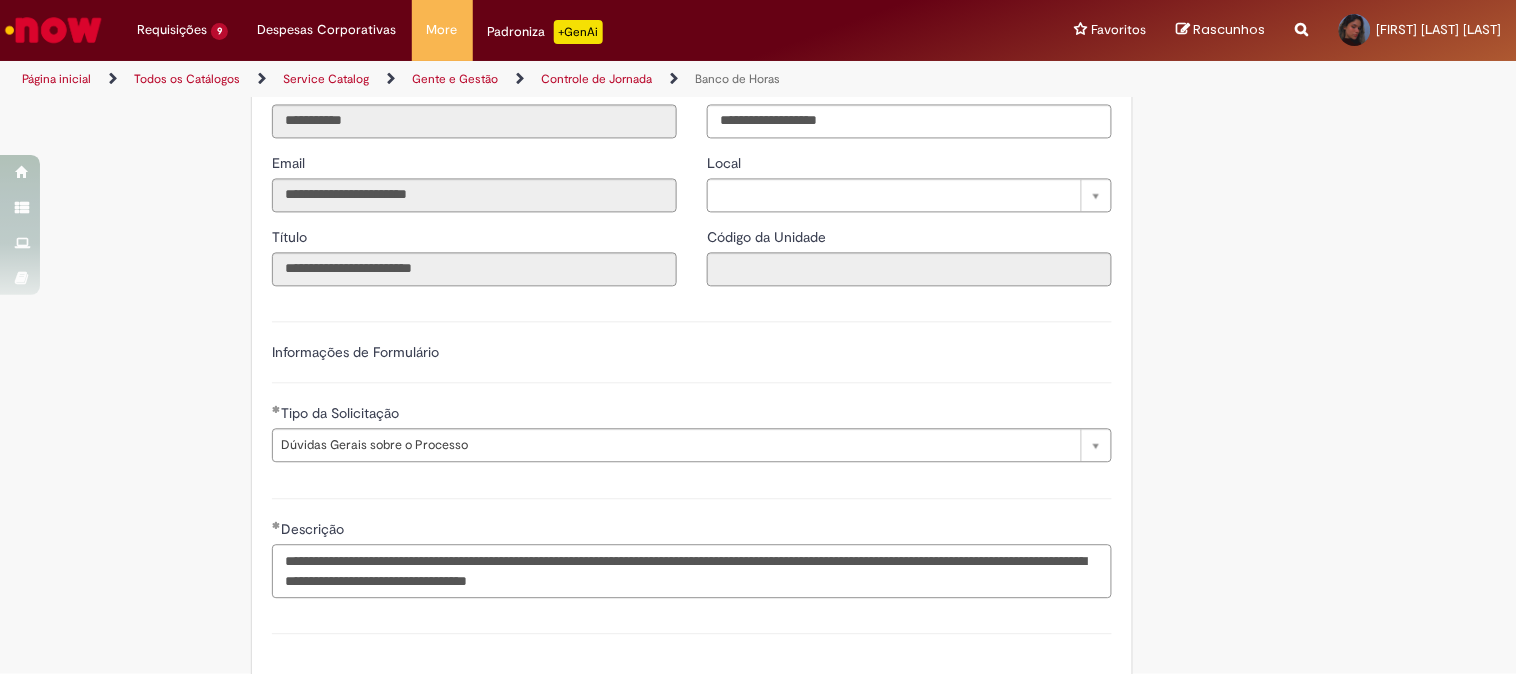 click on "**********" at bounding box center [692, 572] 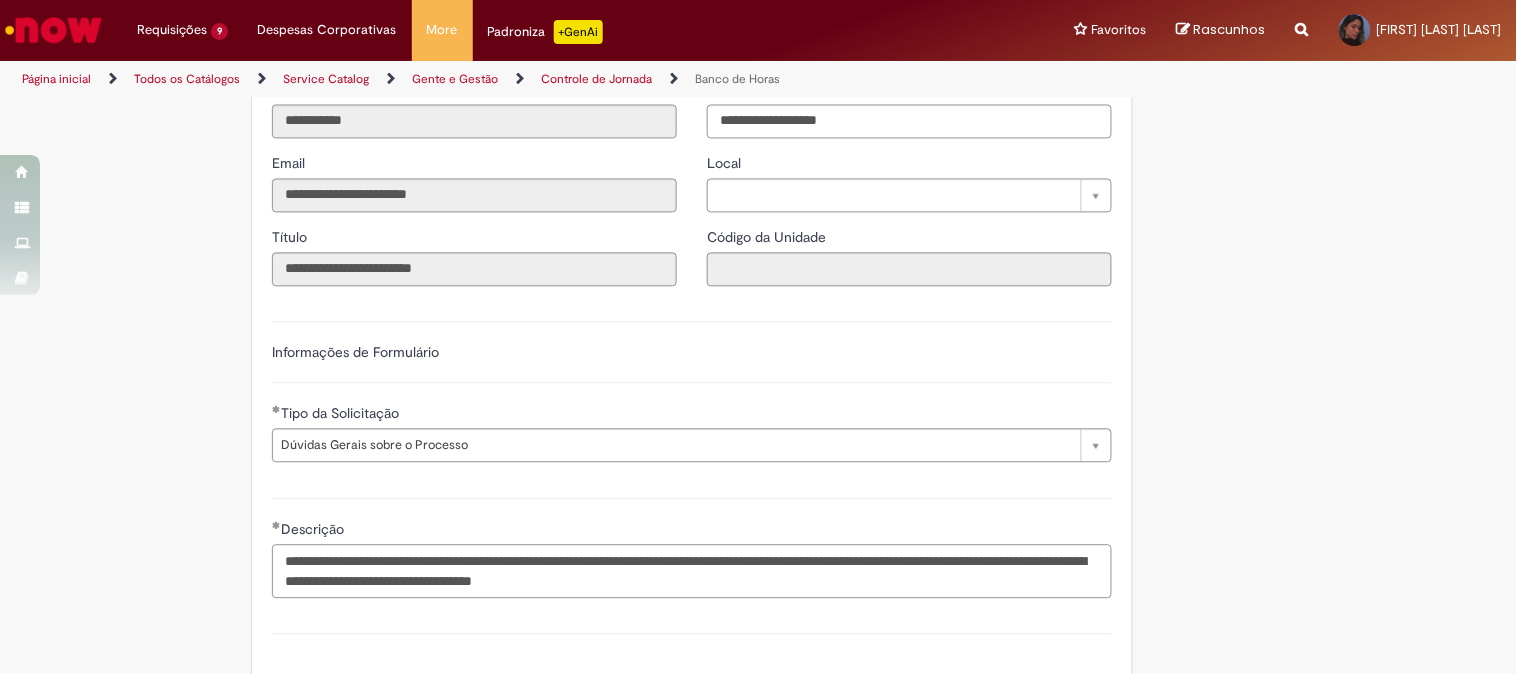 scroll, scrollTop: 1295, scrollLeft: 0, axis: vertical 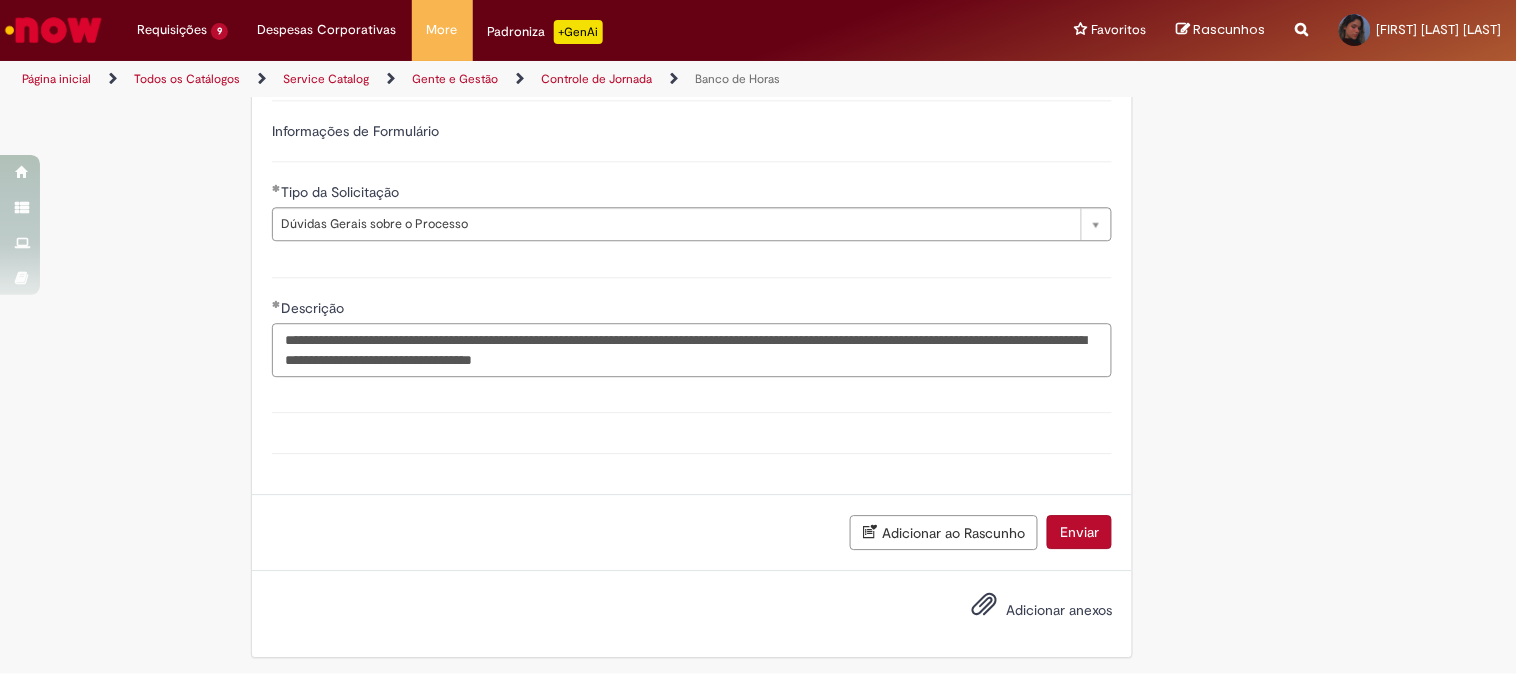 click on "**********" at bounding box center (692, 350) 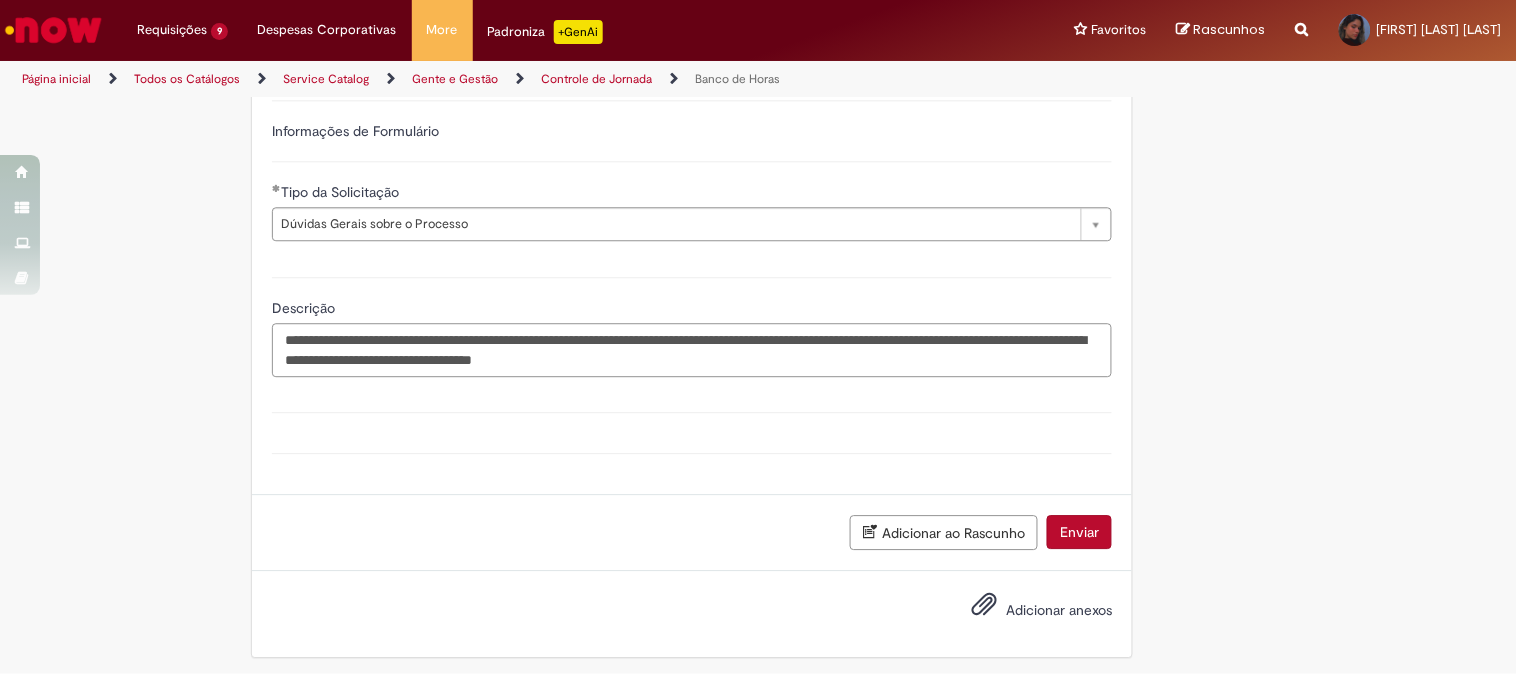 click on "**********" at bounding box center (692, 350) 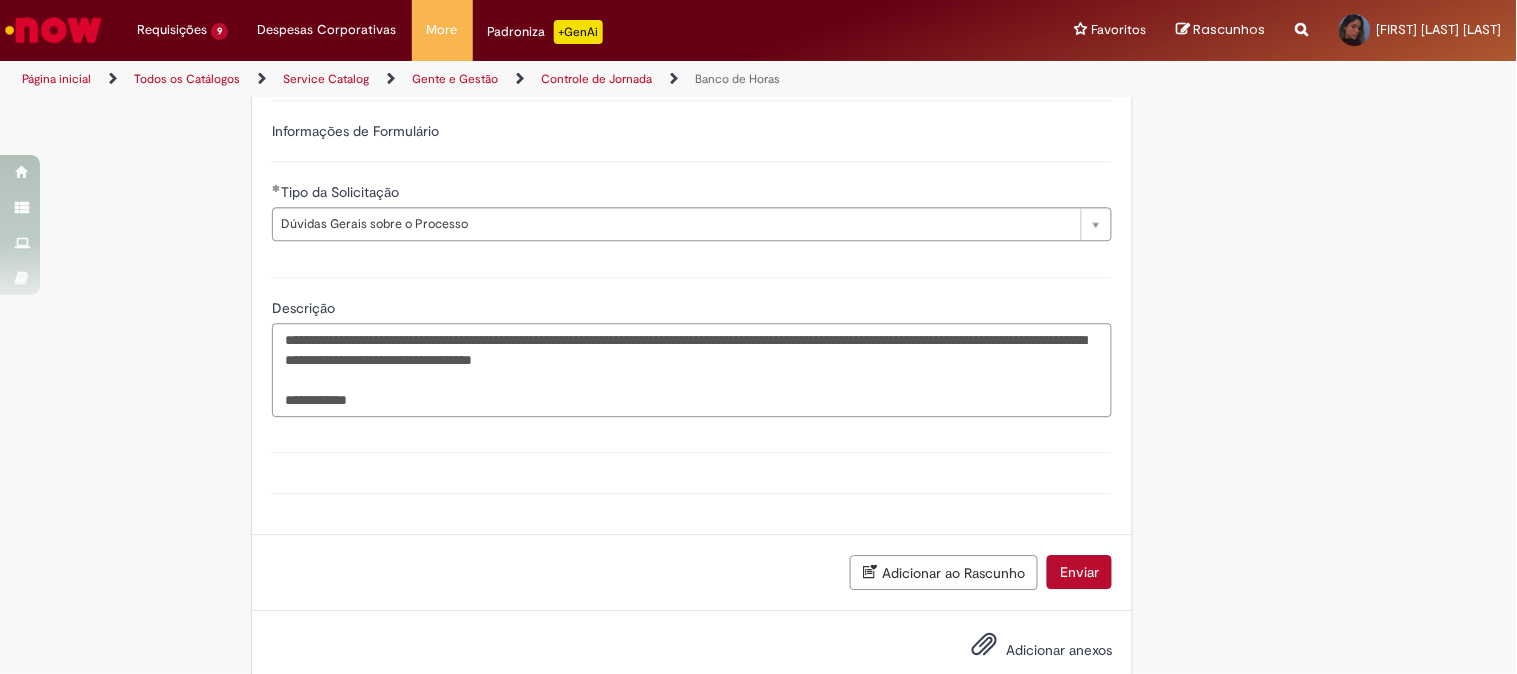 click on "**********" at bounding box center (692, 370) 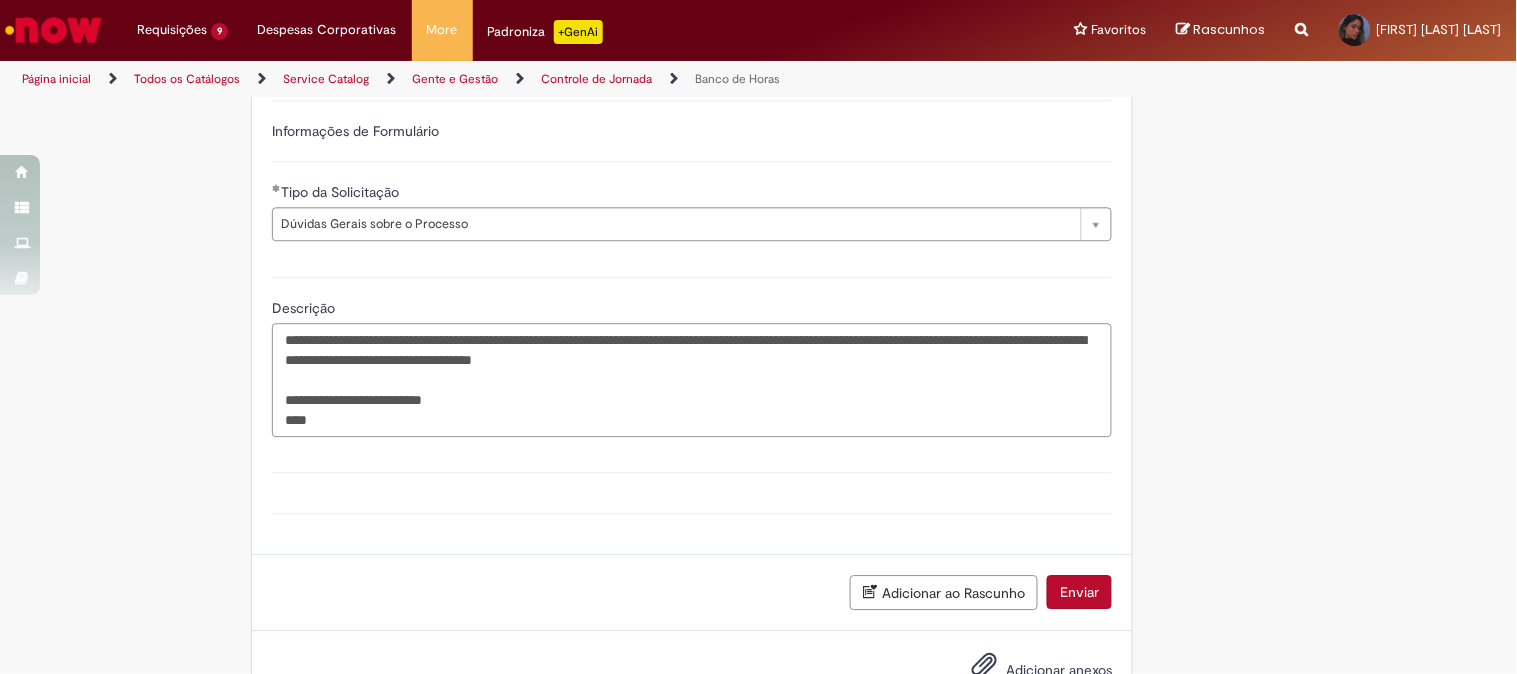 paste on "**********" 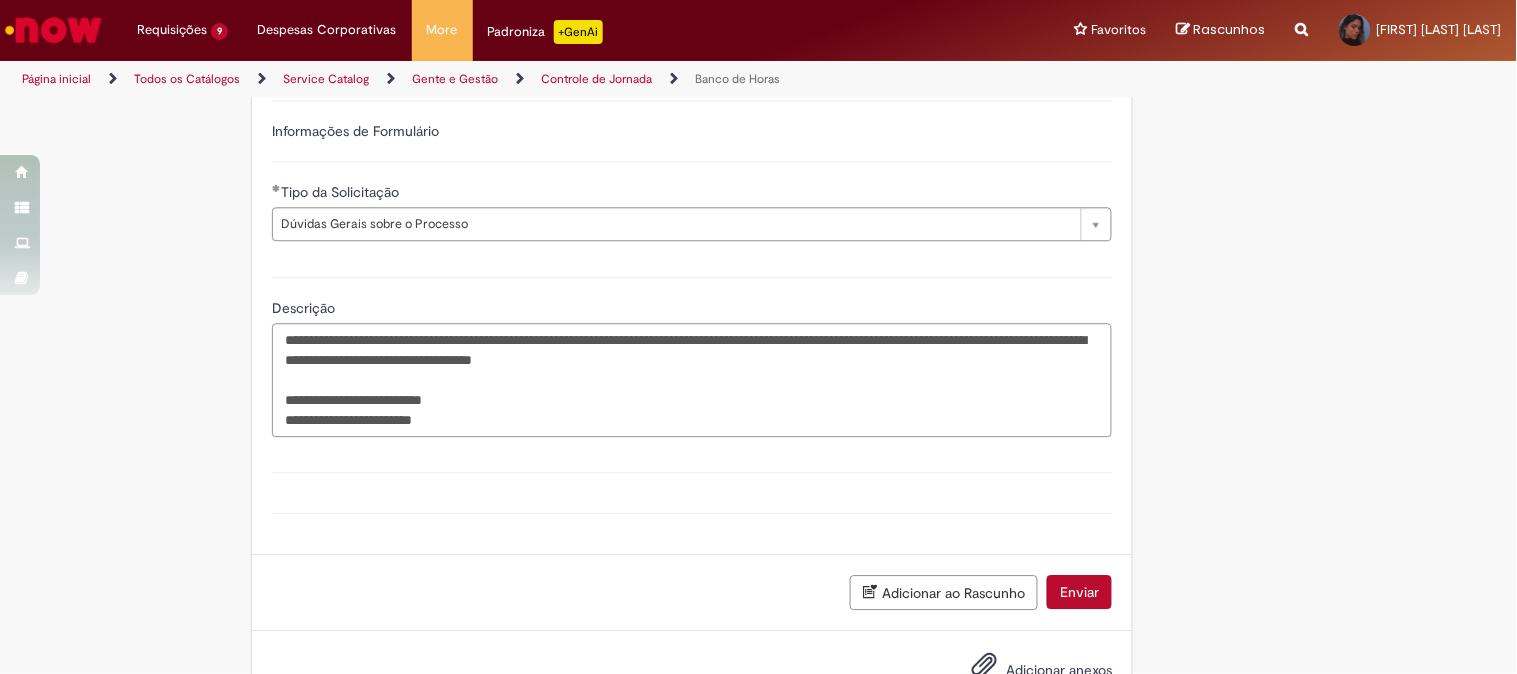 drag, startPoint x: 473, startPoint y: 406, endPoint x: 361, endPoint y: 423, distance: 113.28283 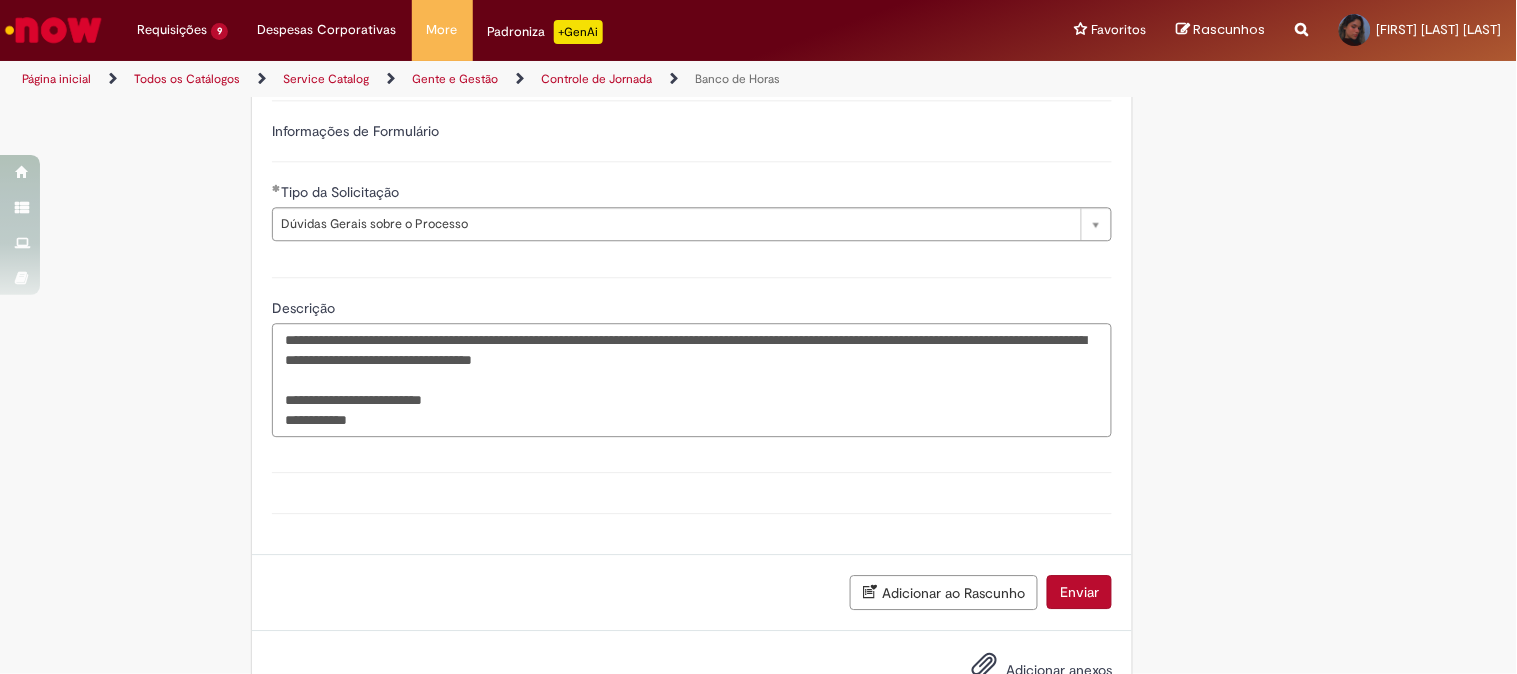 click on "**********" at bounding box center [692, 380] 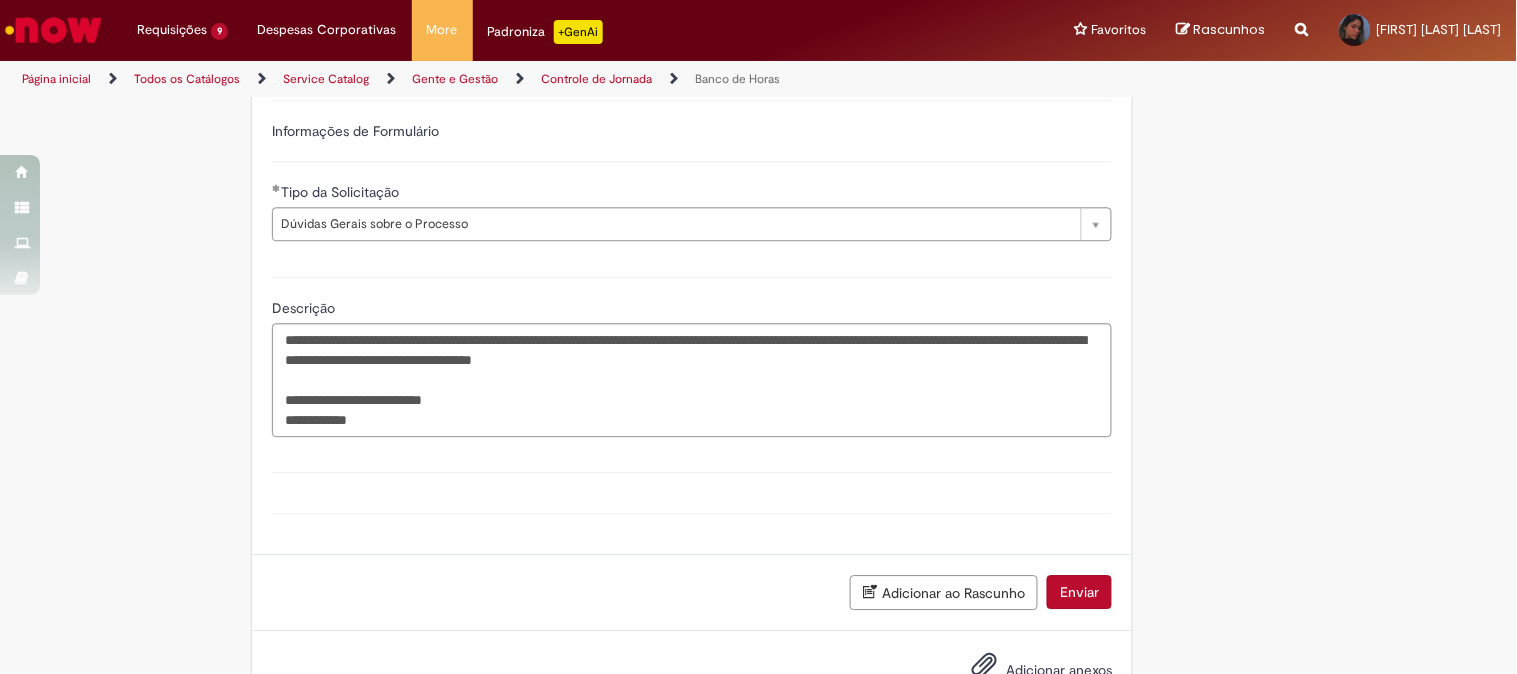click on "Adicionar anexos" at bounding box center (1059, 670) 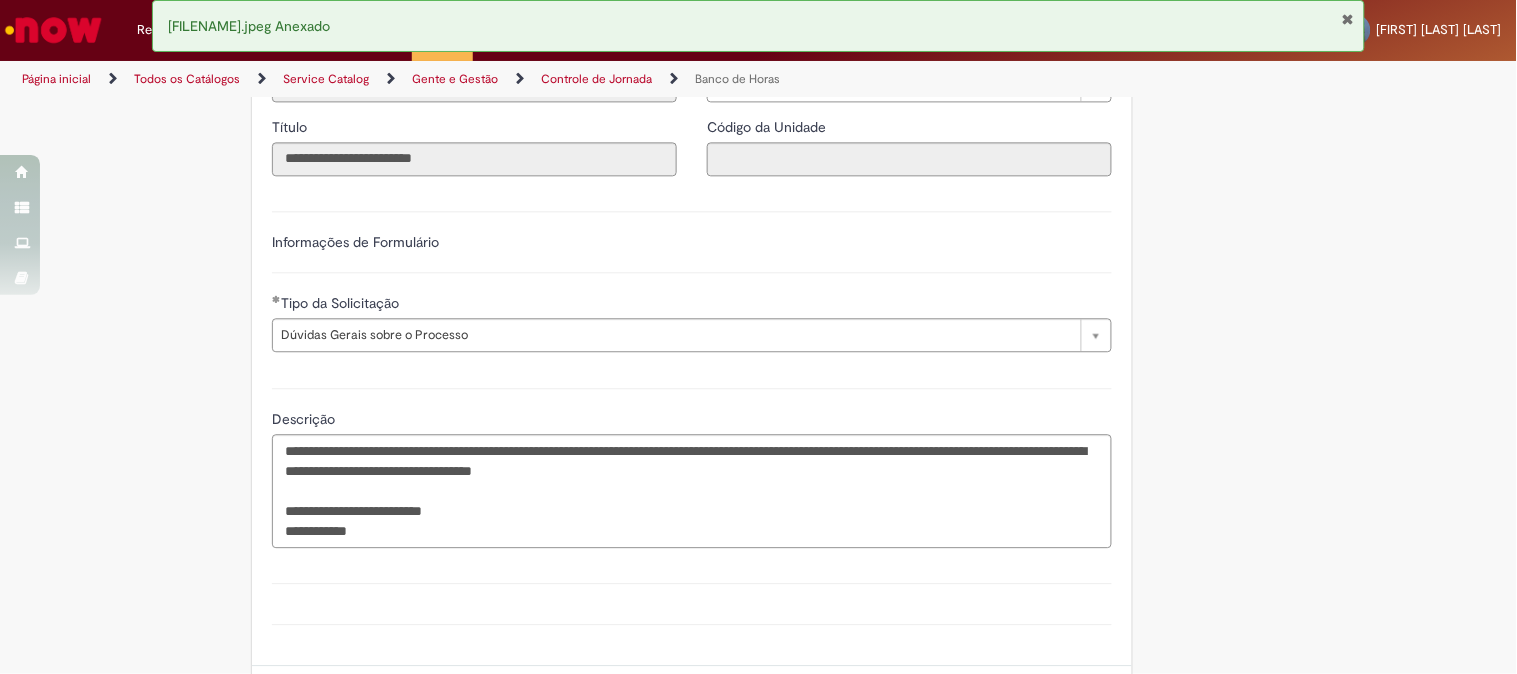 scroll, scrollTop: 1427, scrollLeft: 0, axis: vertical 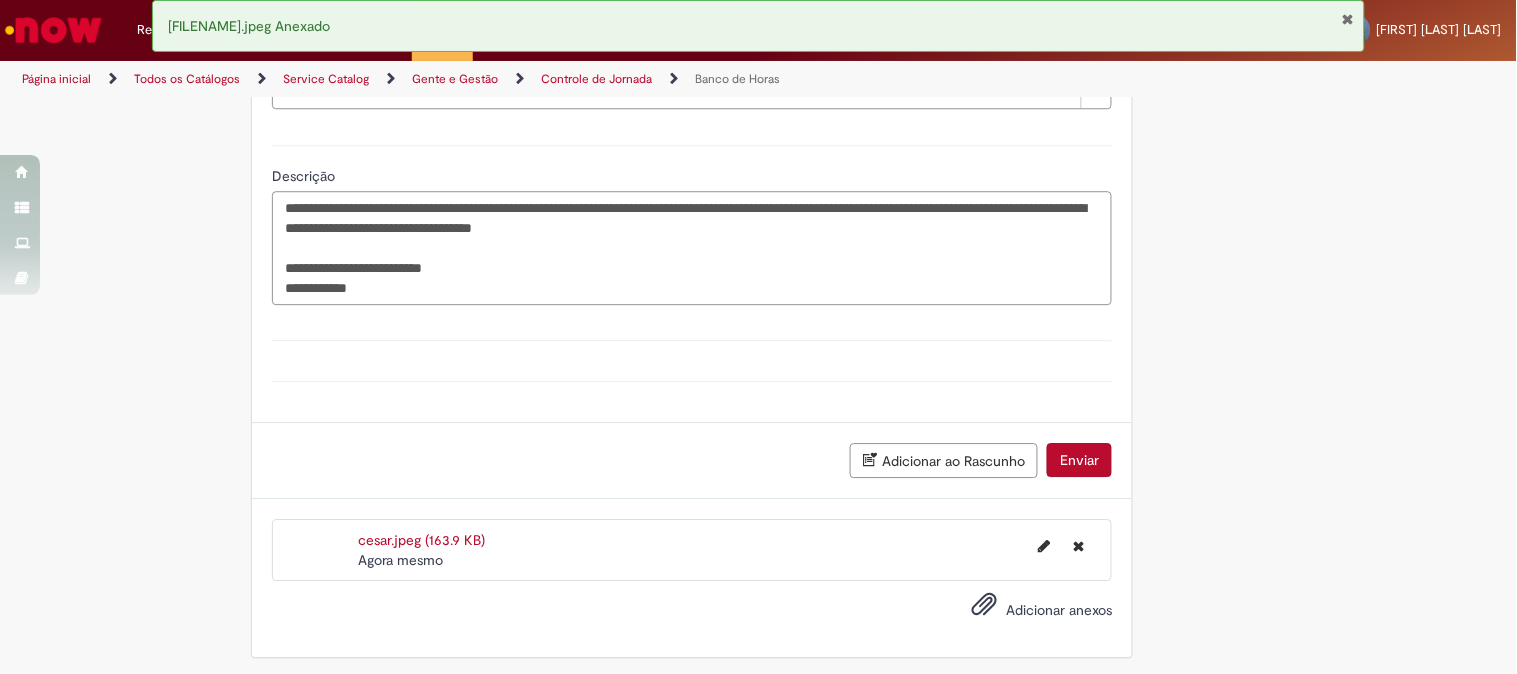 click on "**********" at bounding box center (692, 248) 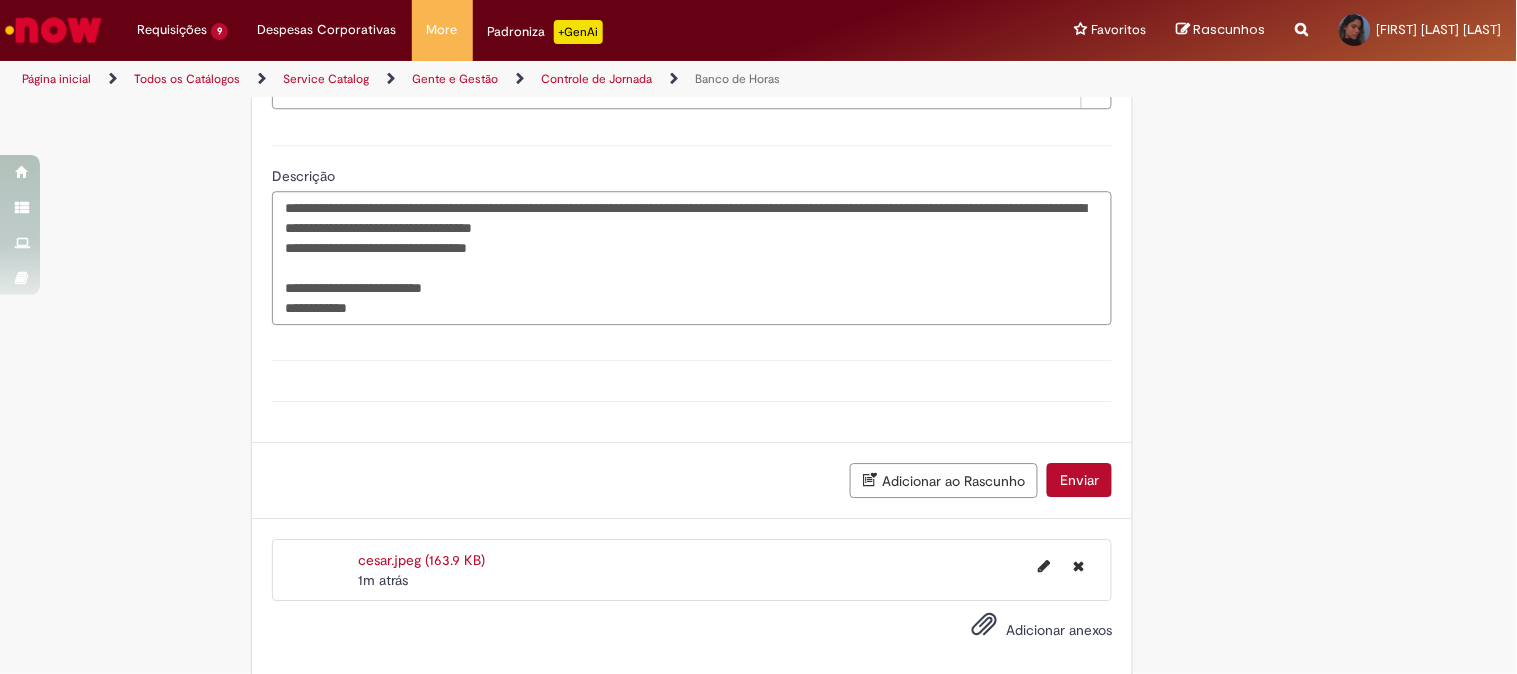 type on "**********" 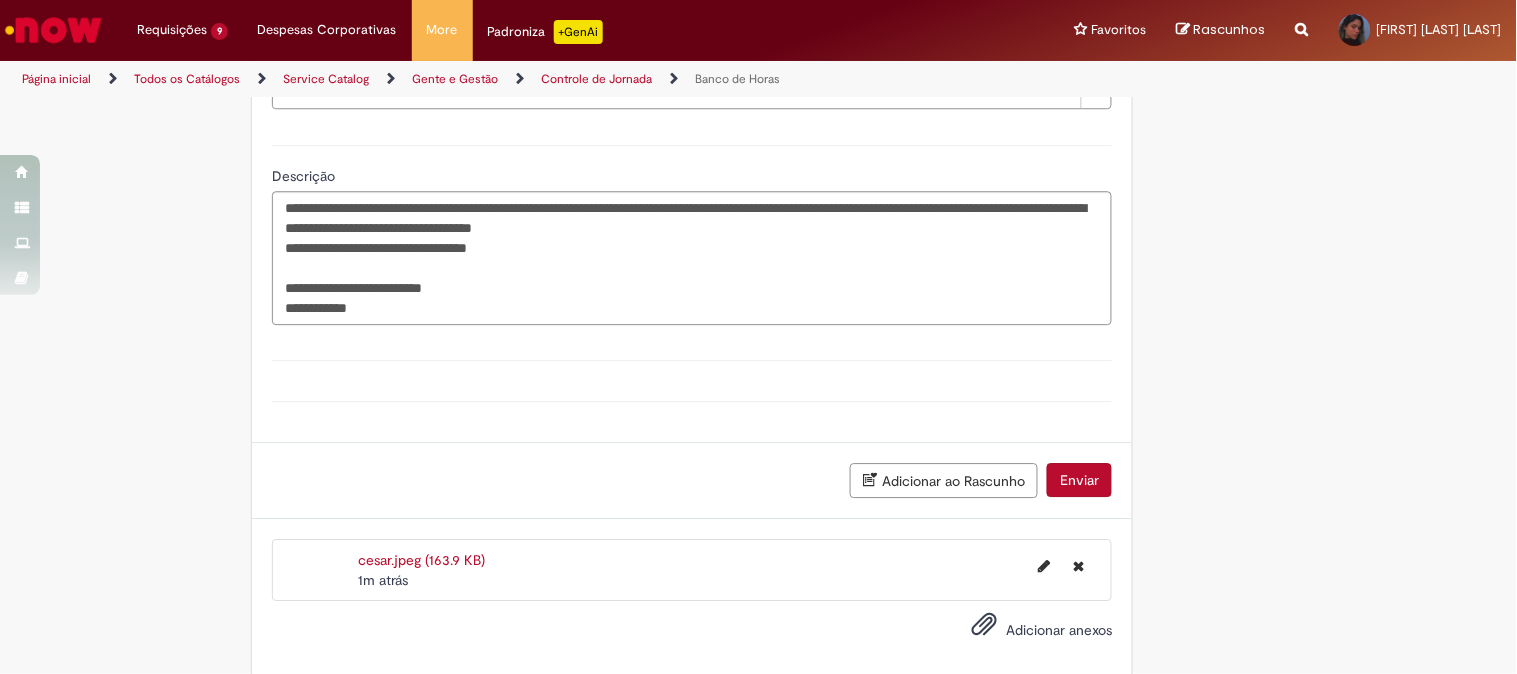 click on "[FILENAME].jpeg (163.9 KB) 1m atrás 1m atrás
Adicionar anexos" at bounding box center (692, 598) 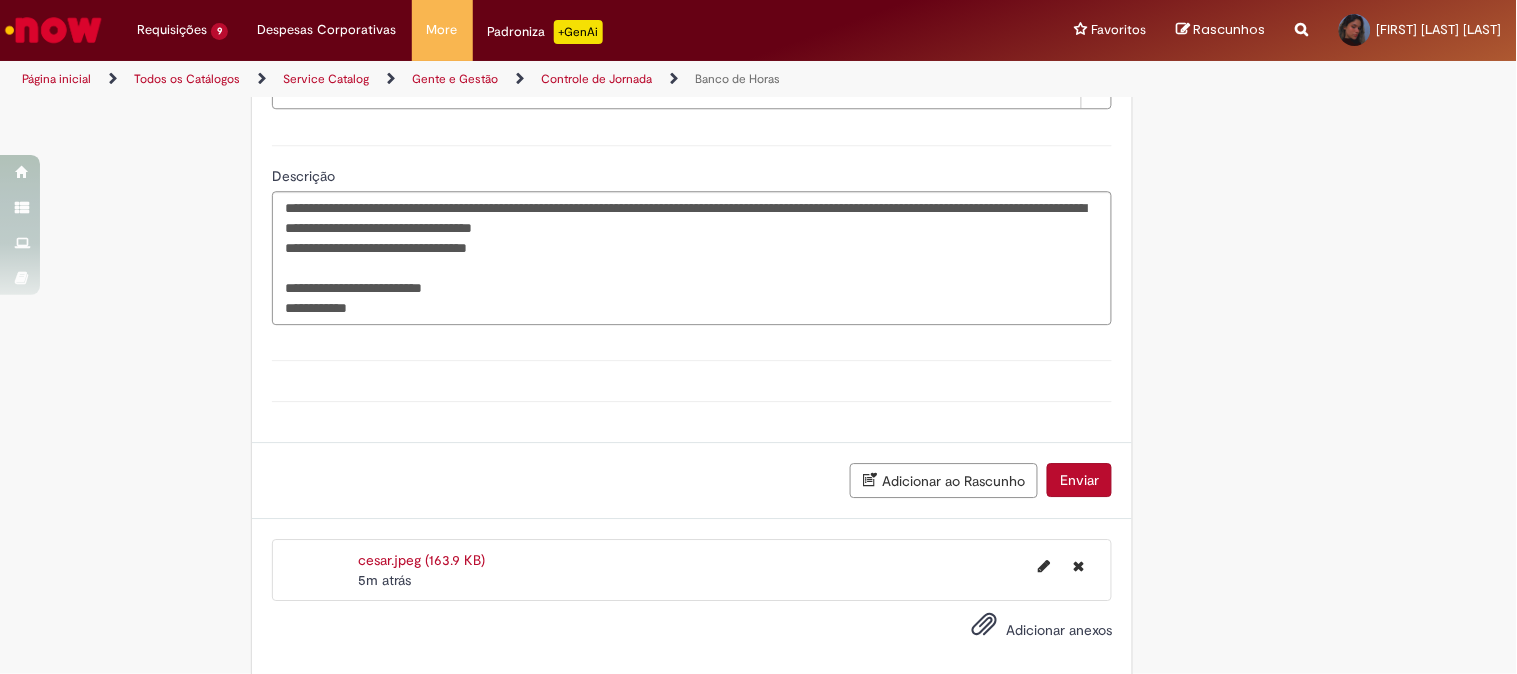 click on "Enviar" at bounding box center (1079, 480) 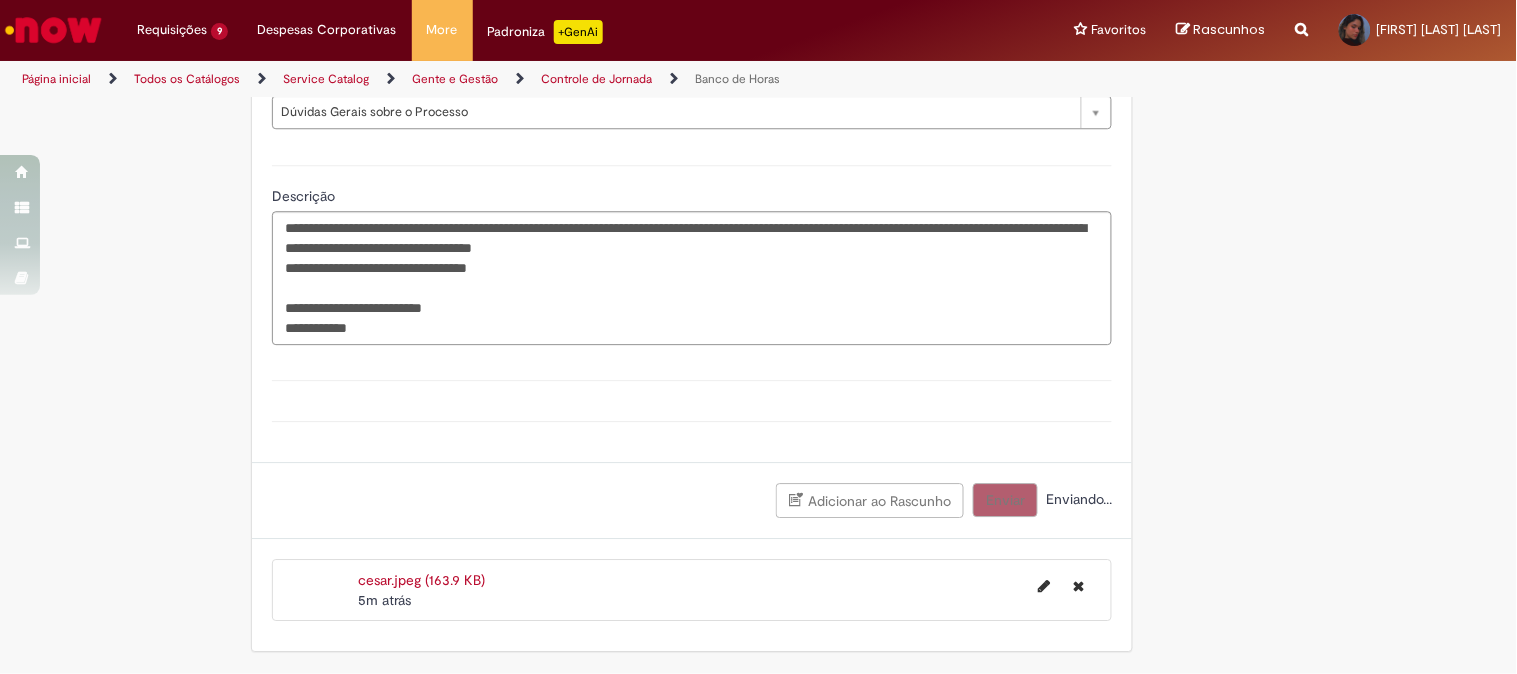 scroll, scrollTop: 1401, scrollLeft: 0, axis: vertical 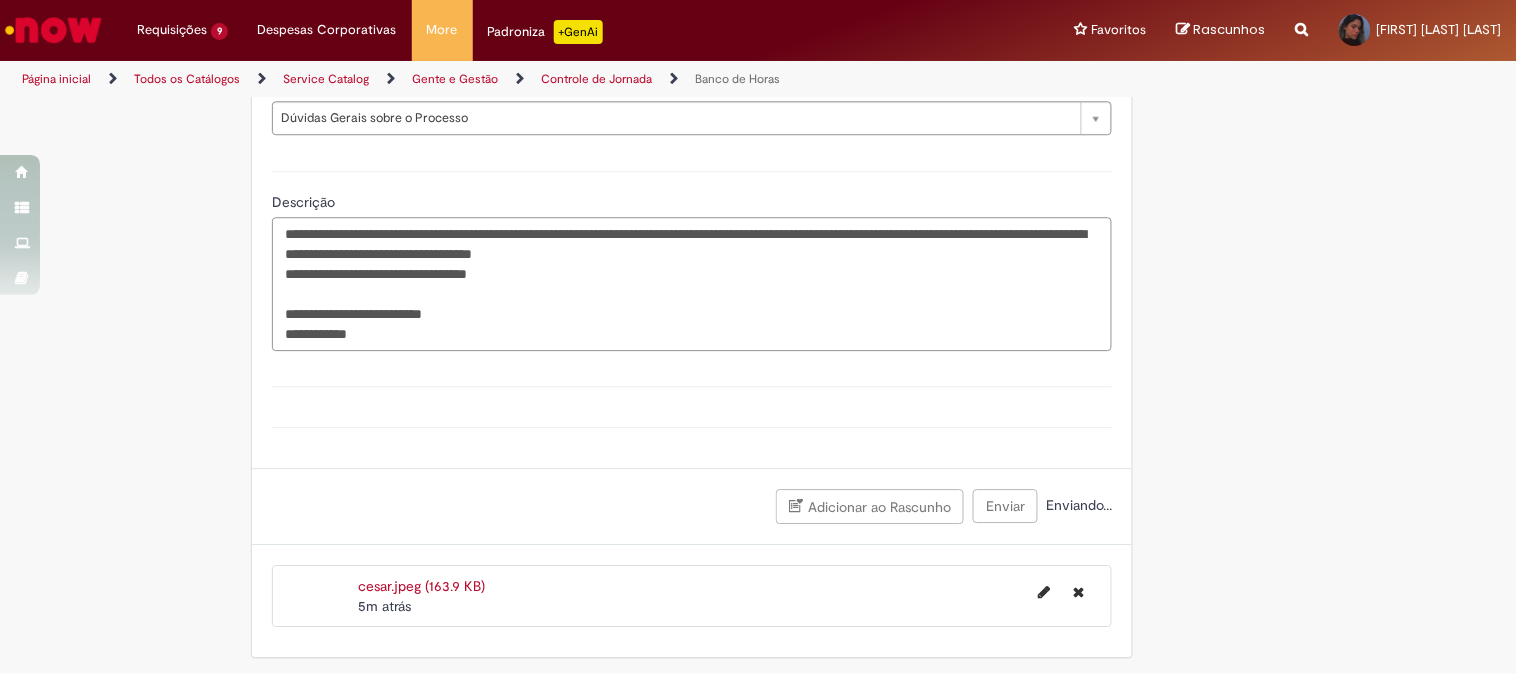 click on "**********" at bounding box center (692, 284) 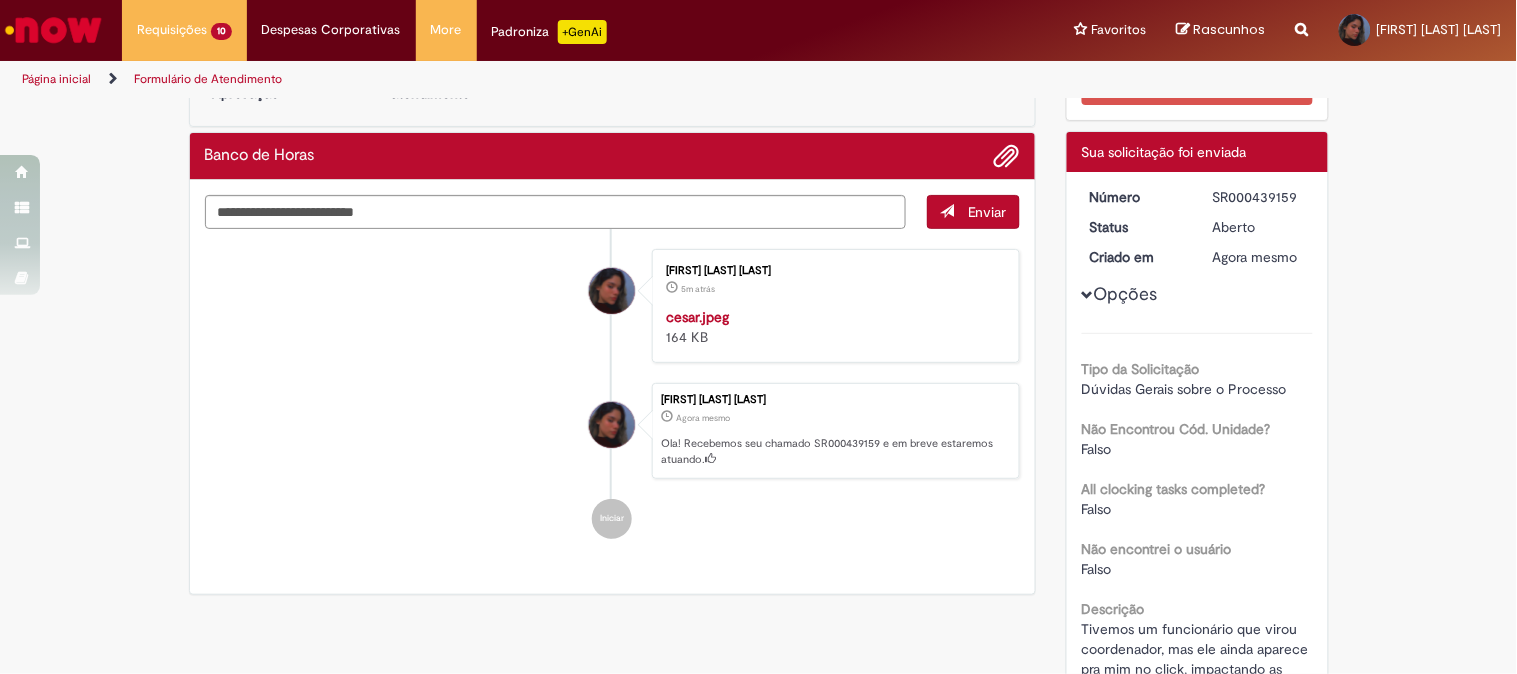 scroll, scrollTop: 0, scrollLeft: 0, axis: both 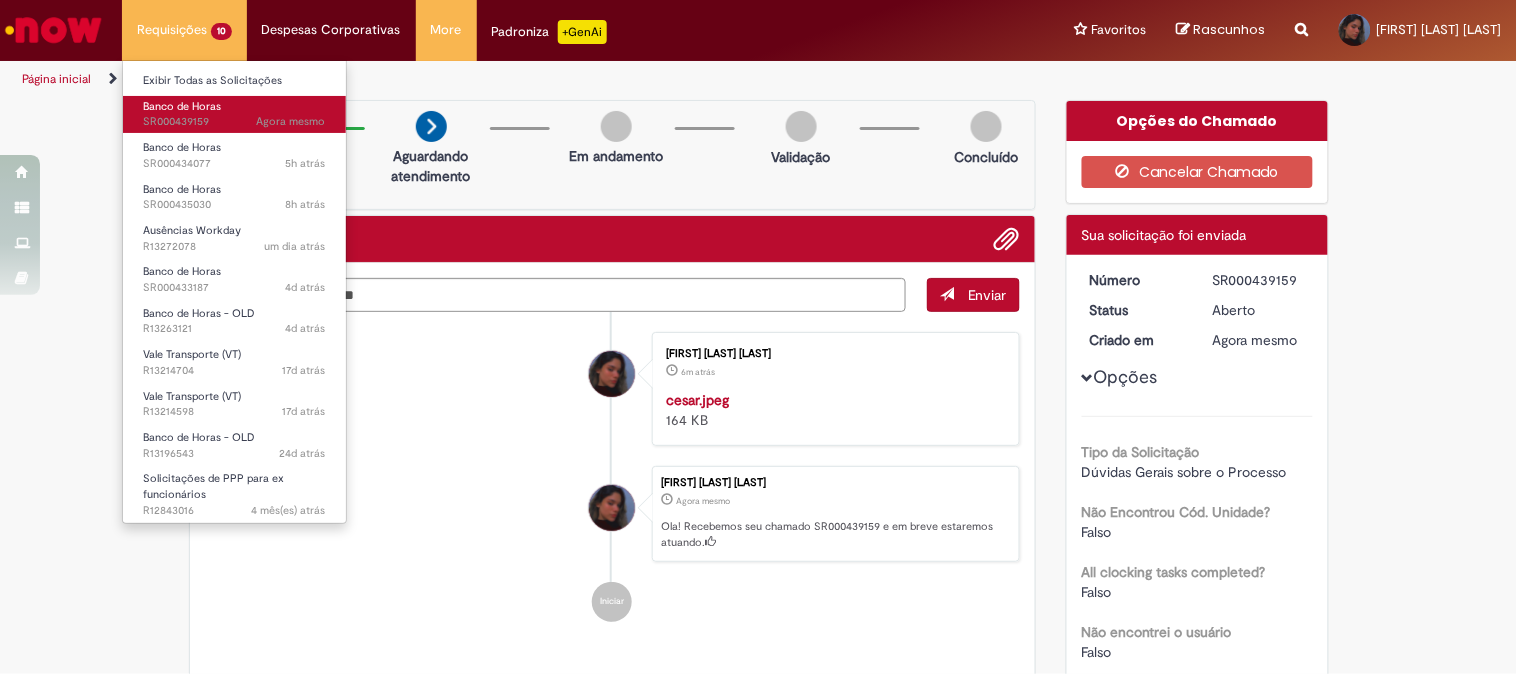 click on "Agora mesmo Agora mesmo  SR000439159" at bounding box center [234, 122] 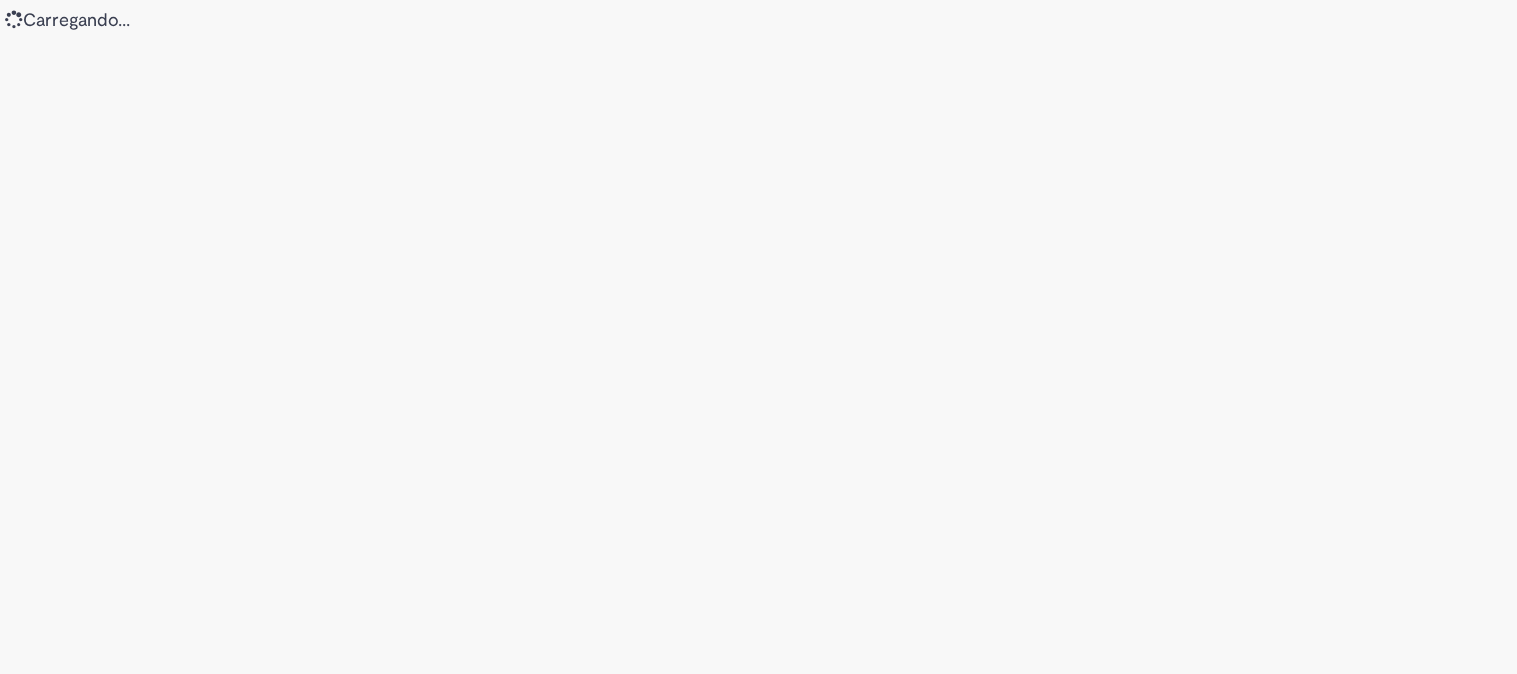 scroll, scrollTop: 0, scrollLeft: 0, axis: both 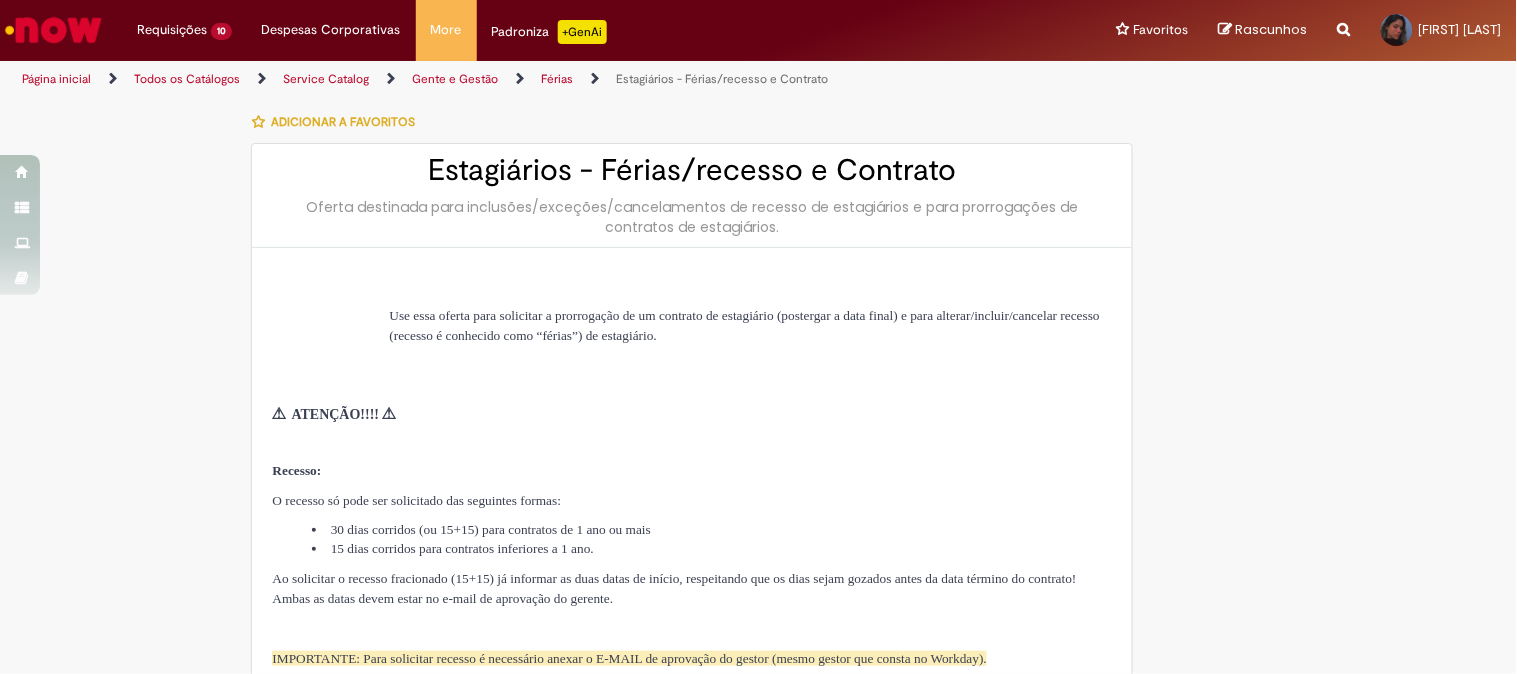 type on "**********" 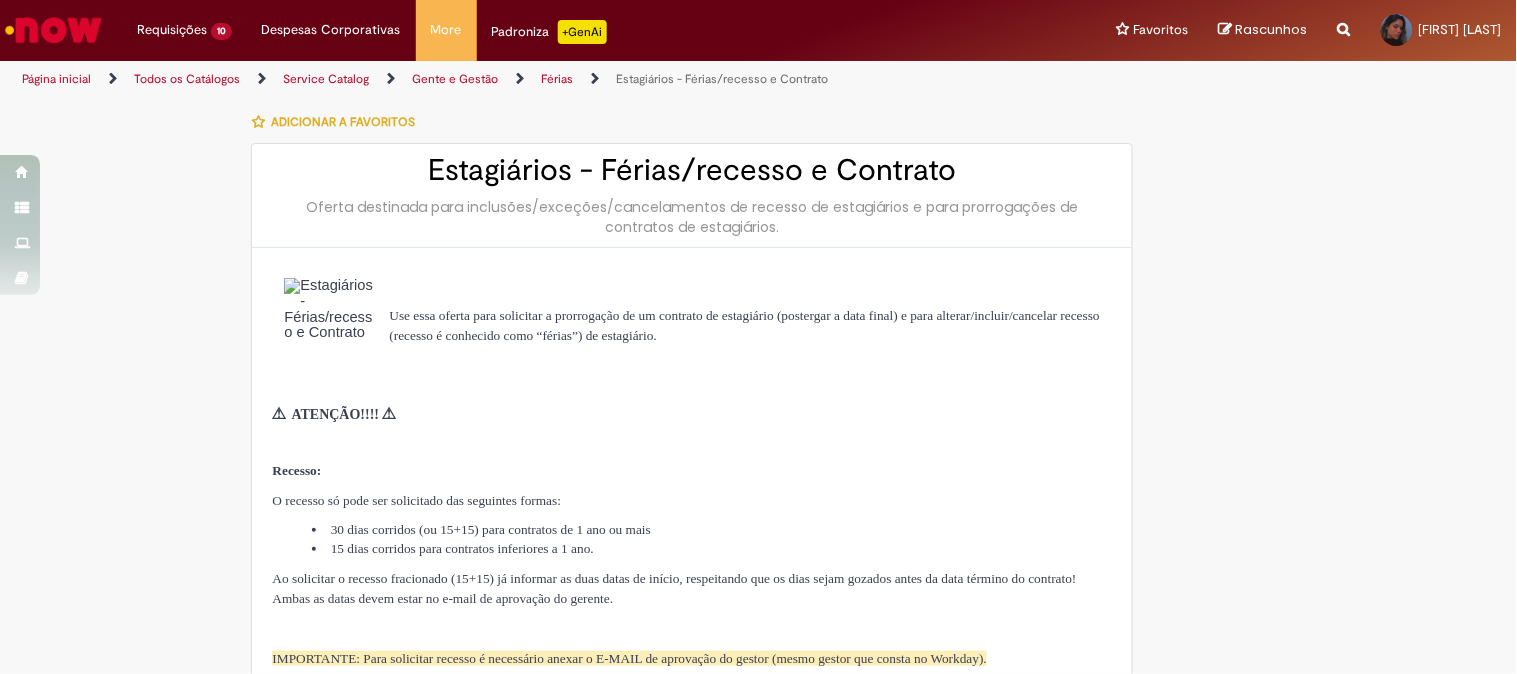 type on "**********" 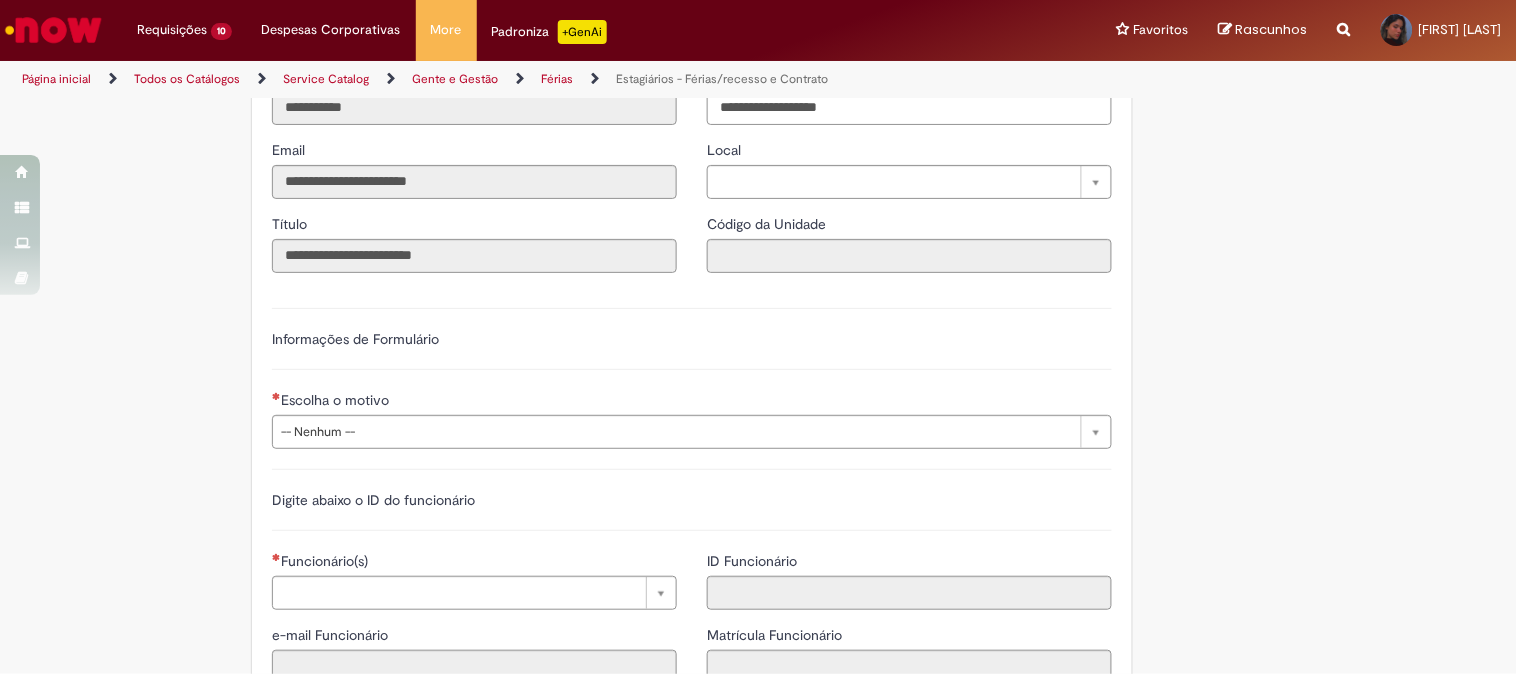 scroll, scrollTop: 1000, scrollLeft: 0, axis: vertical 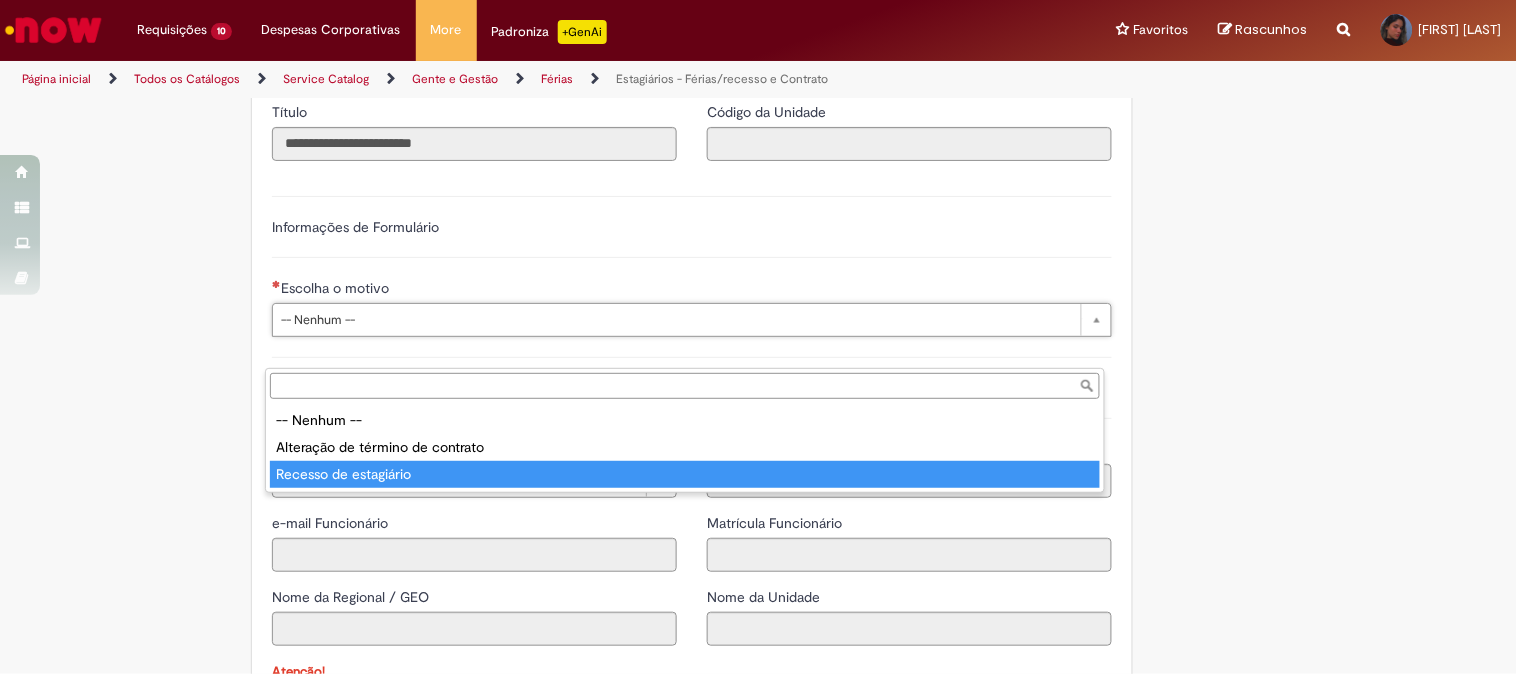 type on "**********" 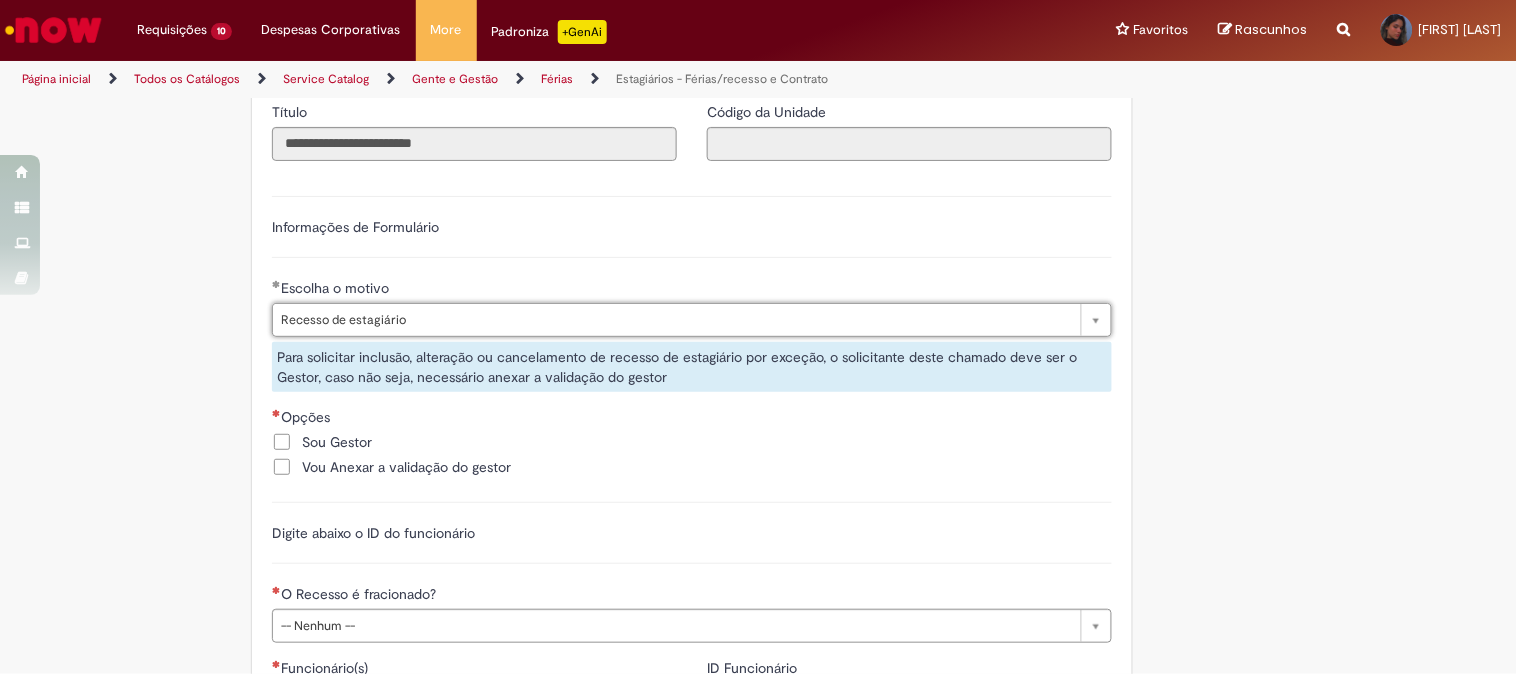 scroll, scrollTop: 1111, scrollLeft: 0, axis: vertical 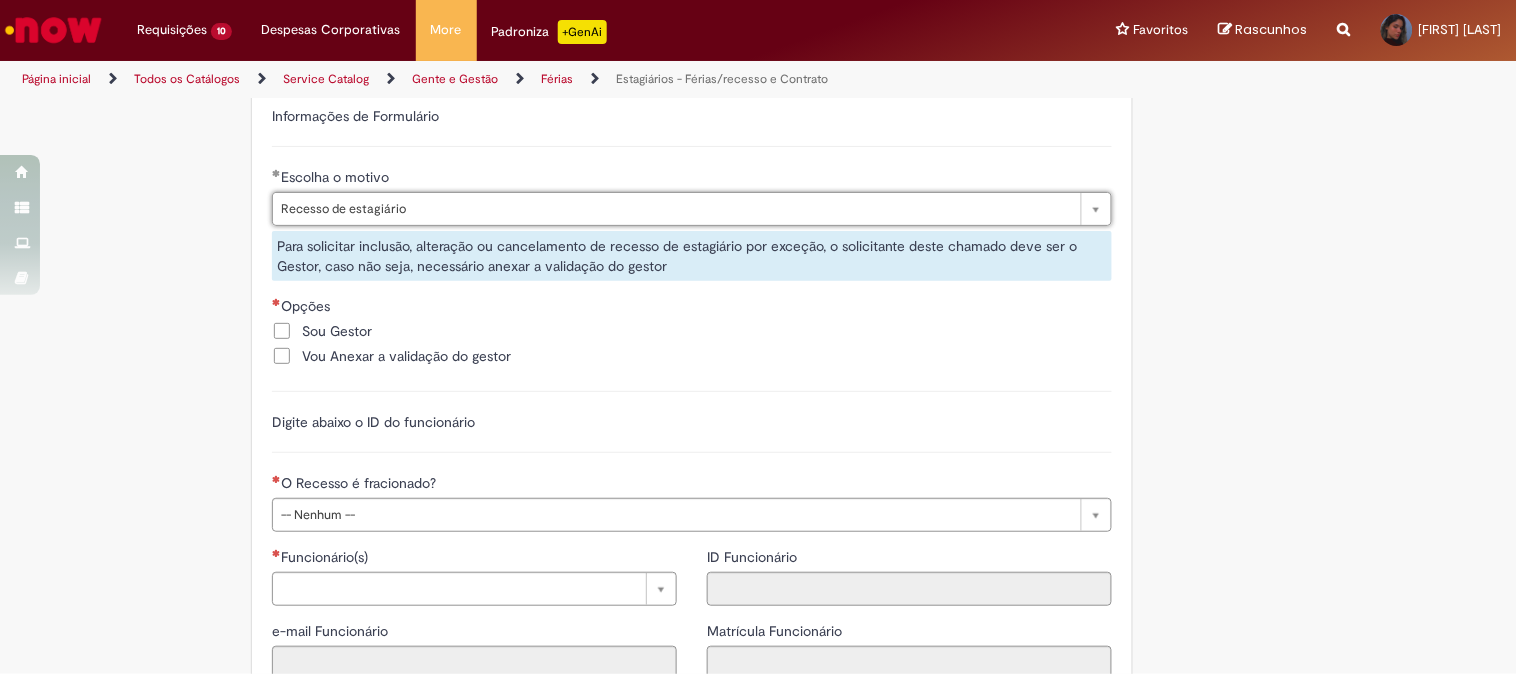 click on "Tire dúvidas com LupiAssist    +GenAI
Oi! Eu sou LupiAssist, uma Inteligência Artificial Generativa em constante aprendizado   Meu conteúdo é monitorado para trazer uma melhor experiência
Dúvidas comuns:
Só mais um instante, estou consultando nossas bases de conhecimento  e escrevendo a melhor resposta pra você!
Title
Lorem ipsum dolor sit amet    Fazer uma nova pergunta
Gerei esta resposta utilizando IA Generativa em conjunto com os nossos padrões. Em caso de divergência, os documentos oficiais prevalecerão.
Saiba mais em:
Ou ligue para:
E aí, te ajudei?
Sim, obrigado!" at bounding box center [758, 181] 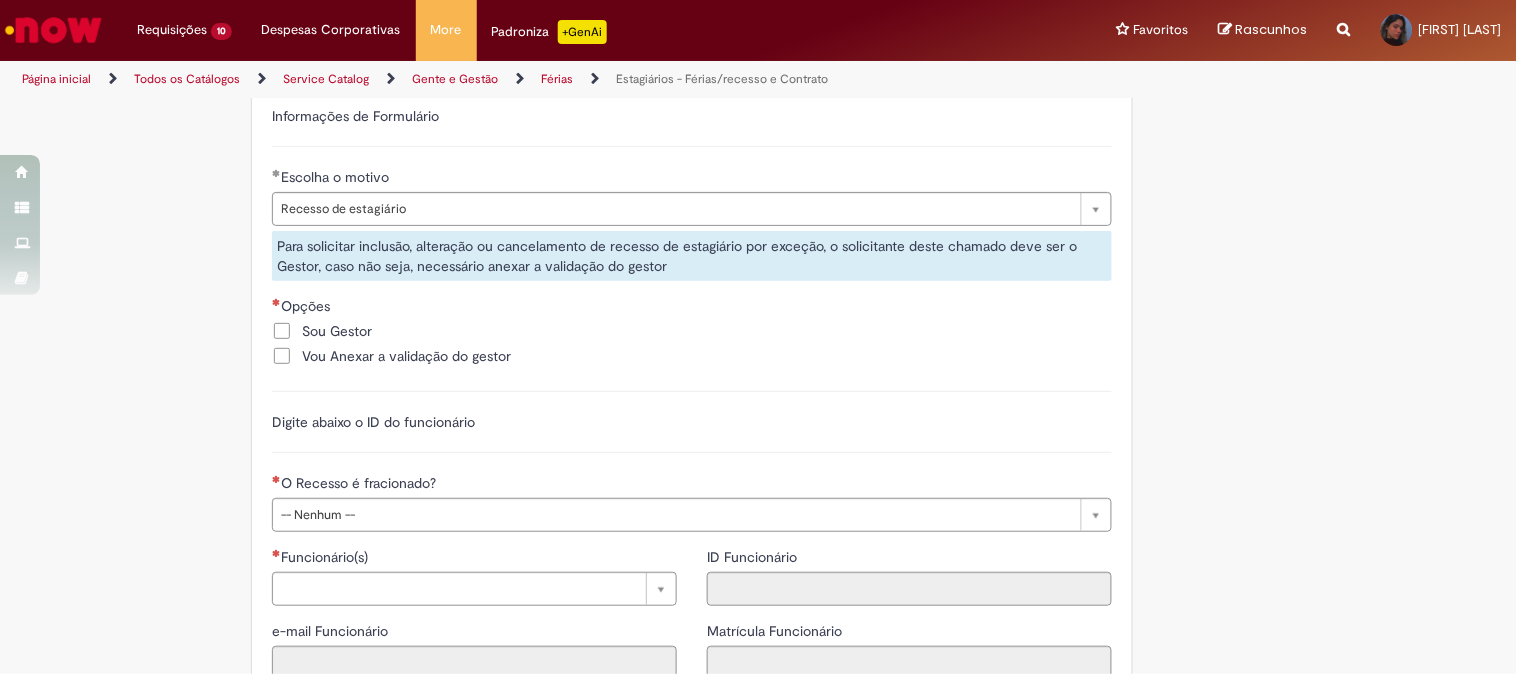 click on "Sou Gestor" at bounding box center [337, 331] 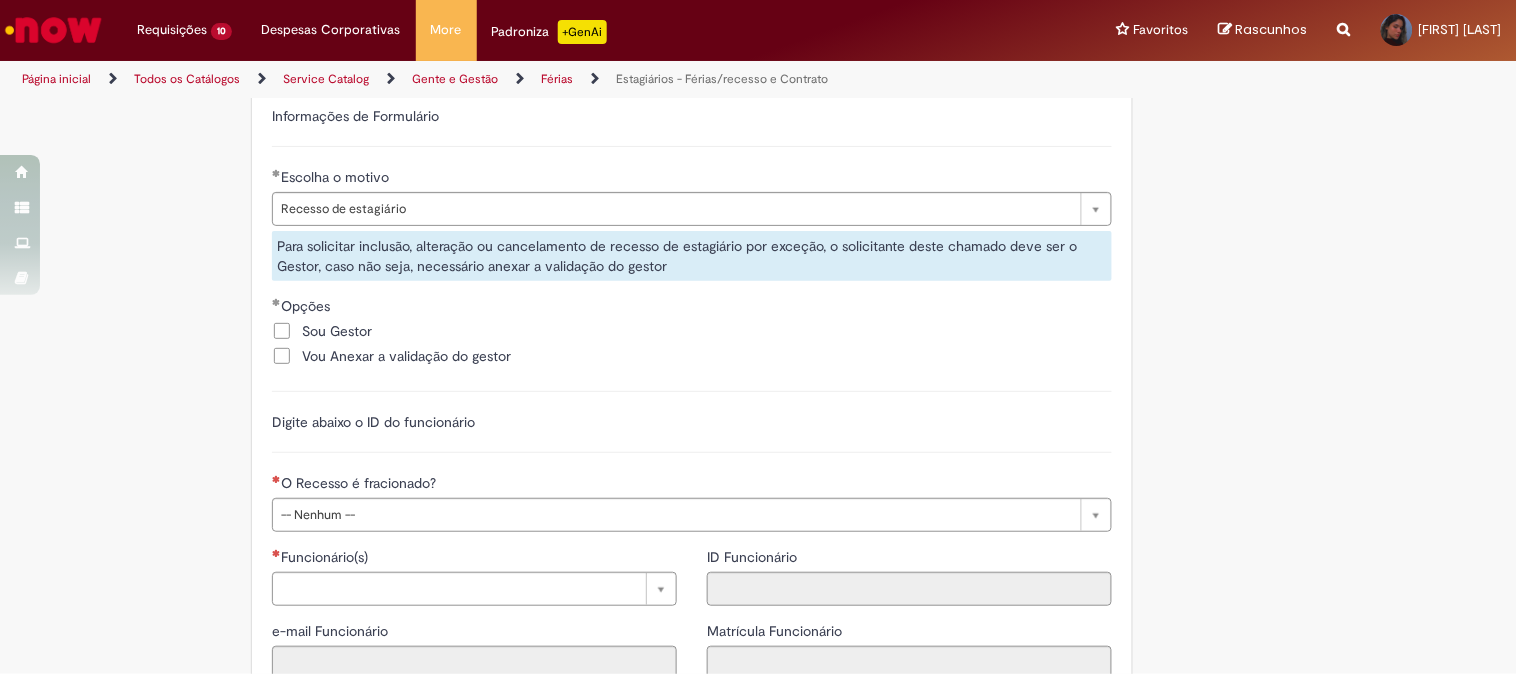 scroll, scrollTop: 1222, scrollLeft: 0, axis: vertical 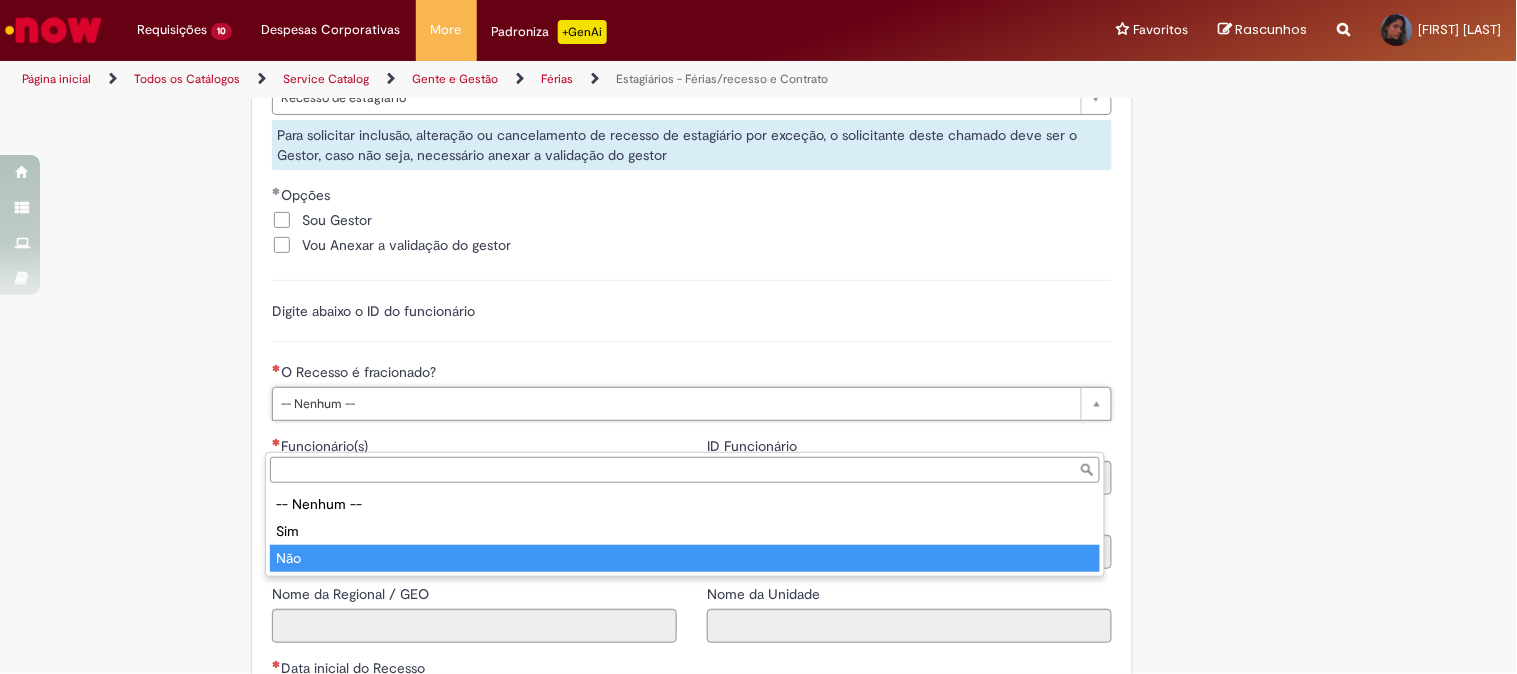 type on "***" 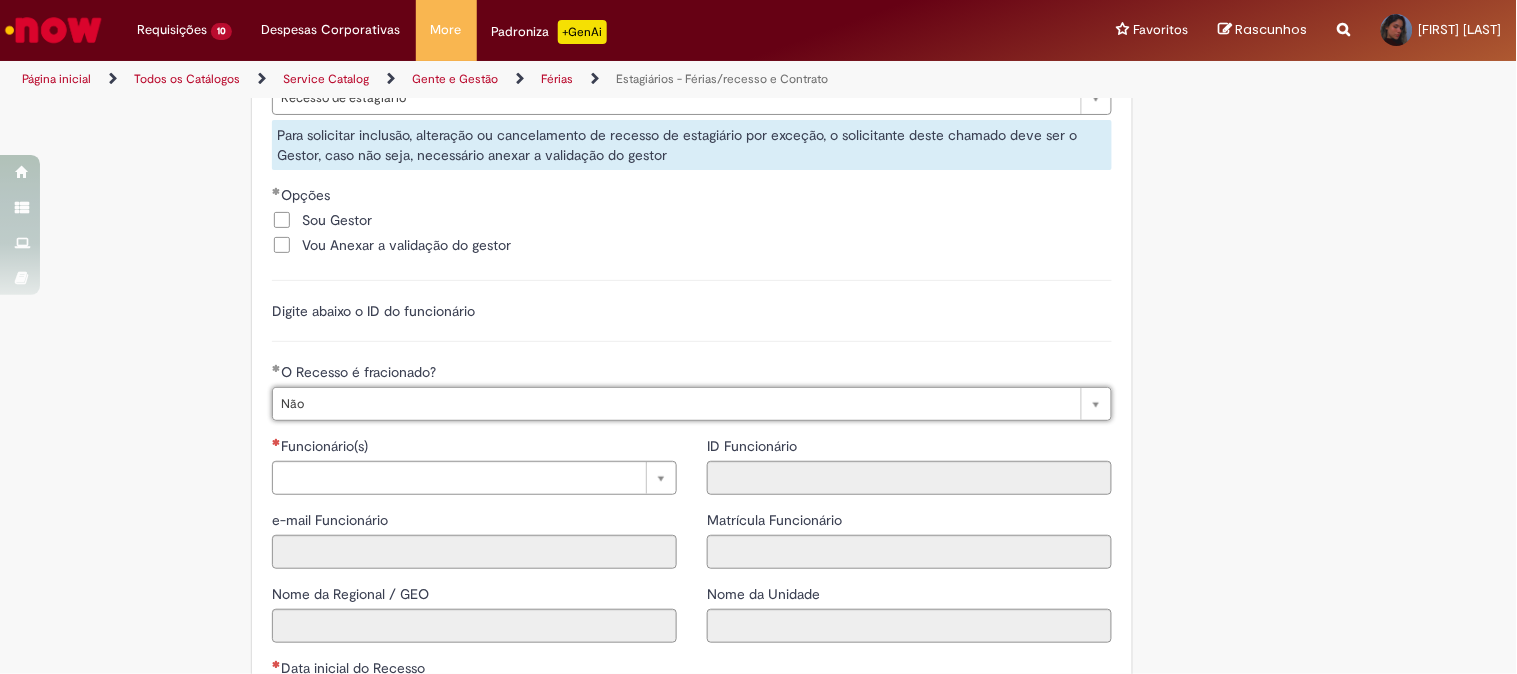 scroll, scrollTop: 1333, scrollLeft: 0, axis: vertical 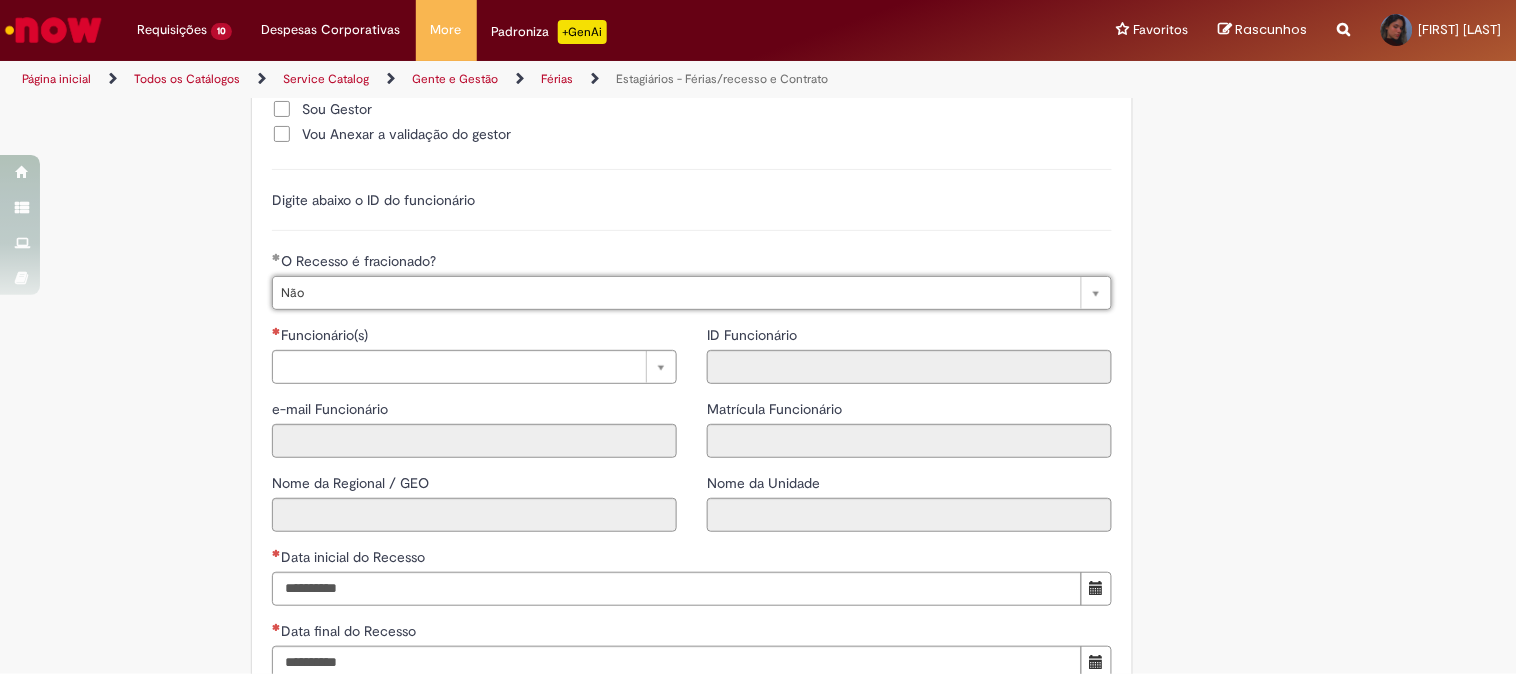 click on "Tire dúvidas com LupiAssist    +GenAI
Oi! Eu sou LupiAssist, uma Inteligência Artificial Generativa em constante aprendizado   Meu conteúdo é monitorado para trazer uma melhor experiência
Dúvidas comuns:
Só mais um instante, estou consultando nossas bases de conhecimento  e escrevendo a melhor resposta pra você!
Title
Lorem ipsum dolor sit amet    Fazer uma nova pergunta
Gerei esta resposta utilizando IA Generativa em conjunto com os nossos padrões. Em caso de divergência, os documentos oficiais prevalecerão.
Saiba mais em:
Ou ligue para:
E aí, te ajudei?
Sim, obrigado!" at bounding box center (758, -41) 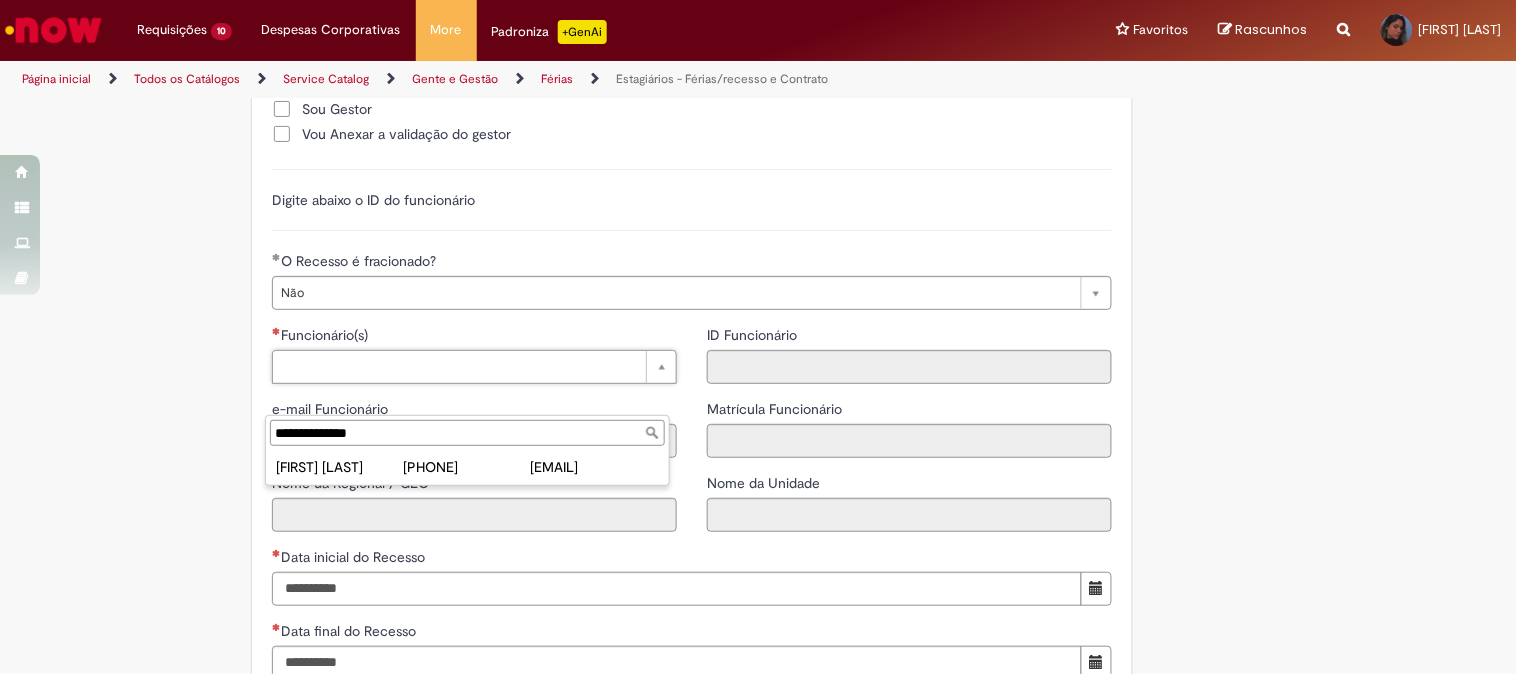 type on "**********" 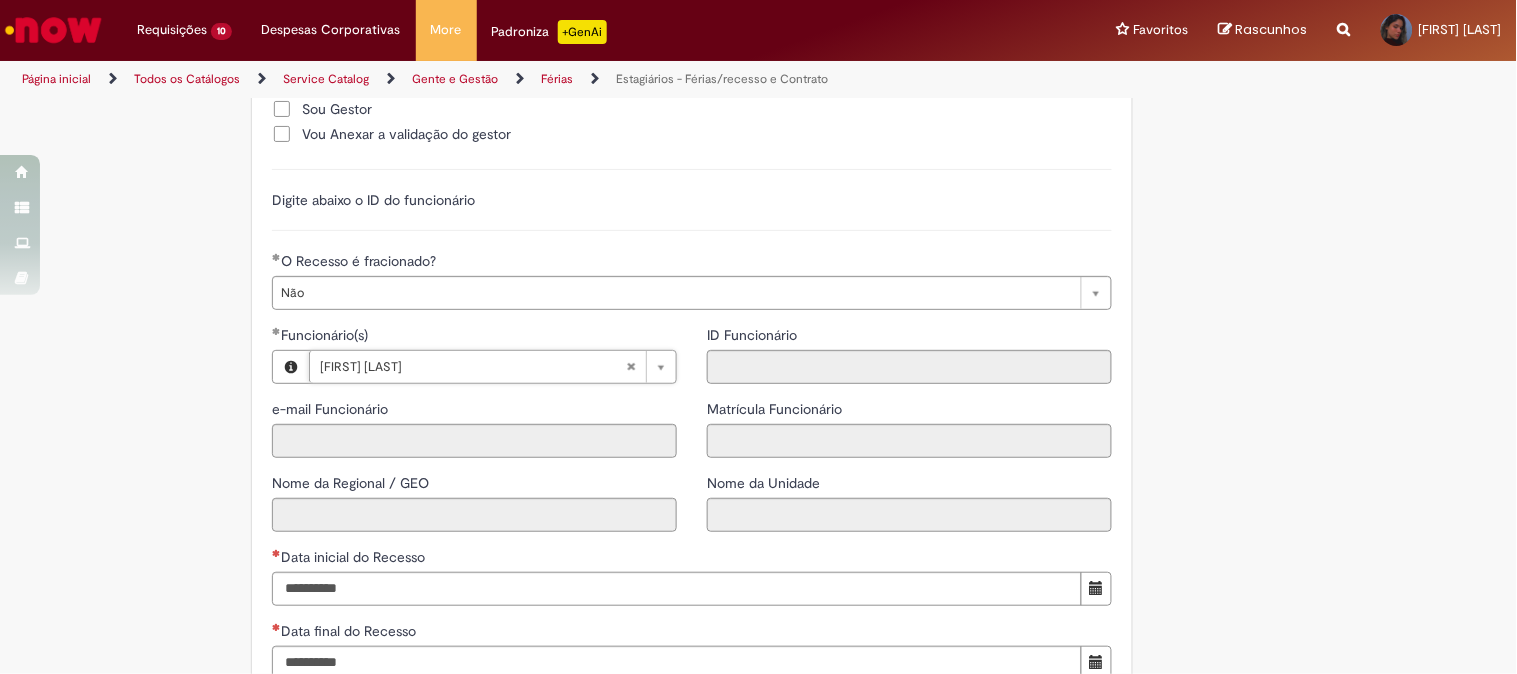 type on "**********" 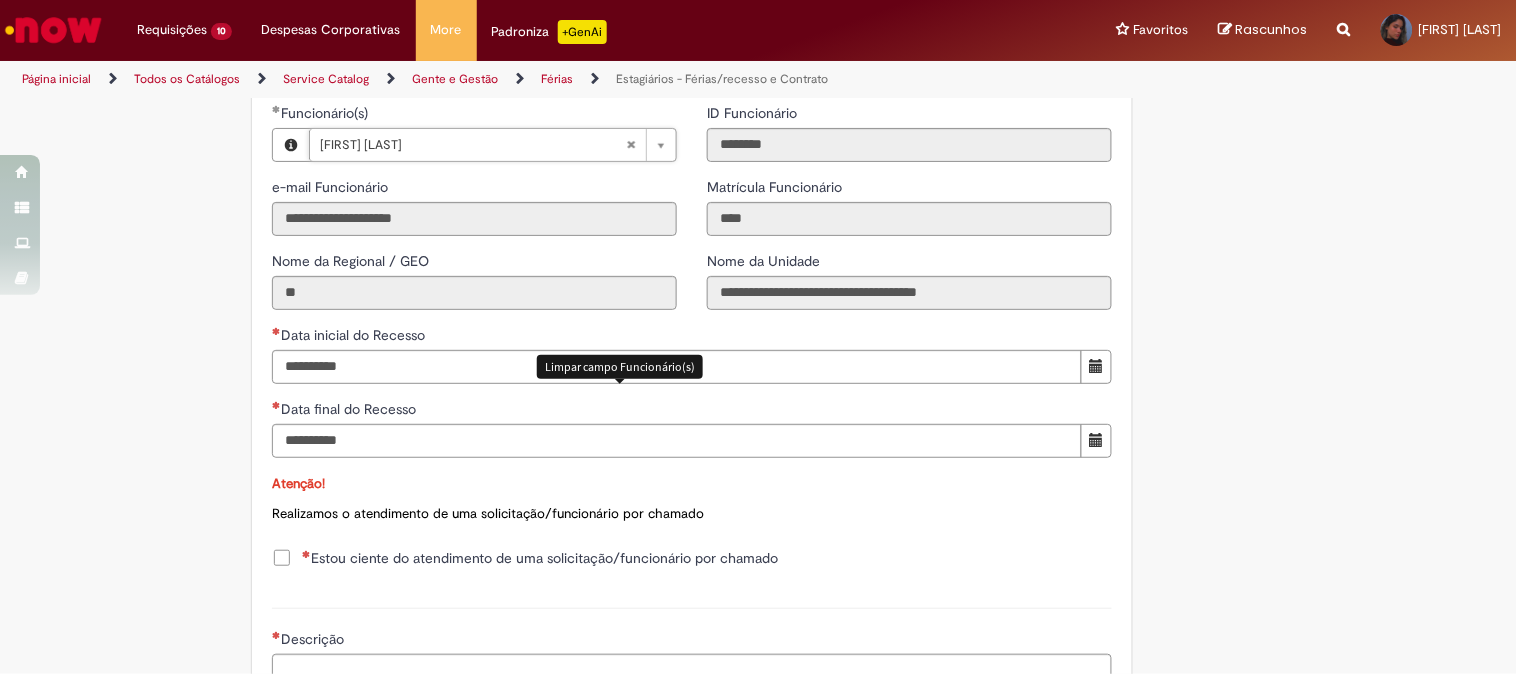 scroll, scrollTop: 1666, scrollLeft: 0, axis: vertical 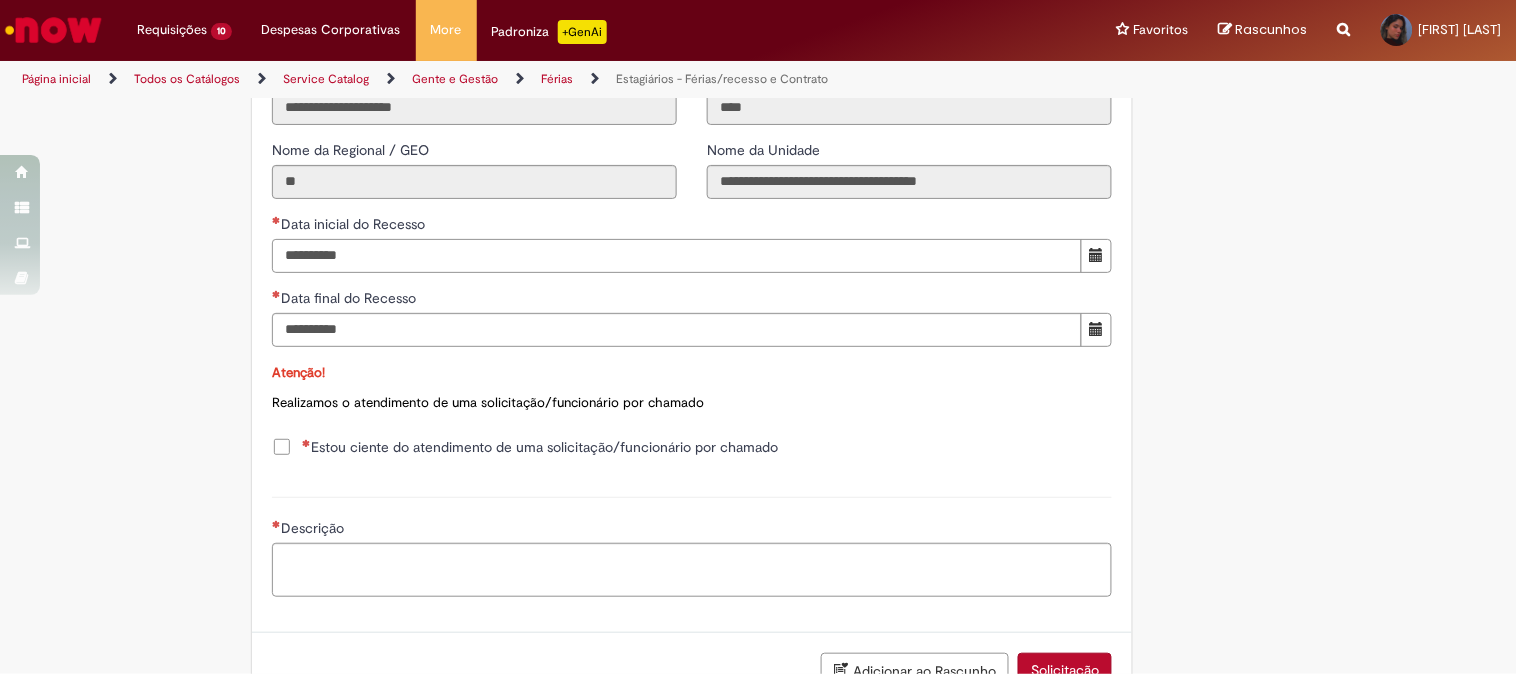 click on "Data inicial do Recesso" at bounding box center (677, 256) 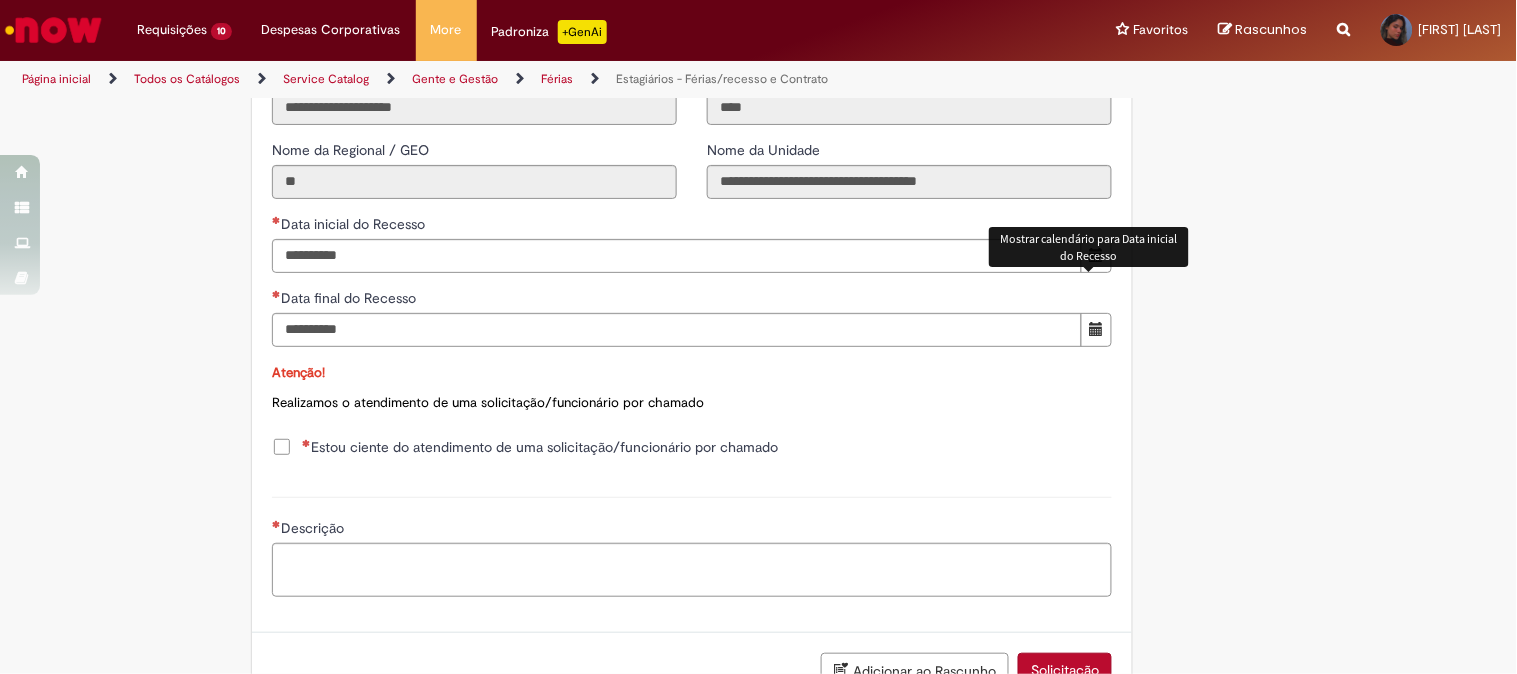 click at bounding box center [1097, 255] 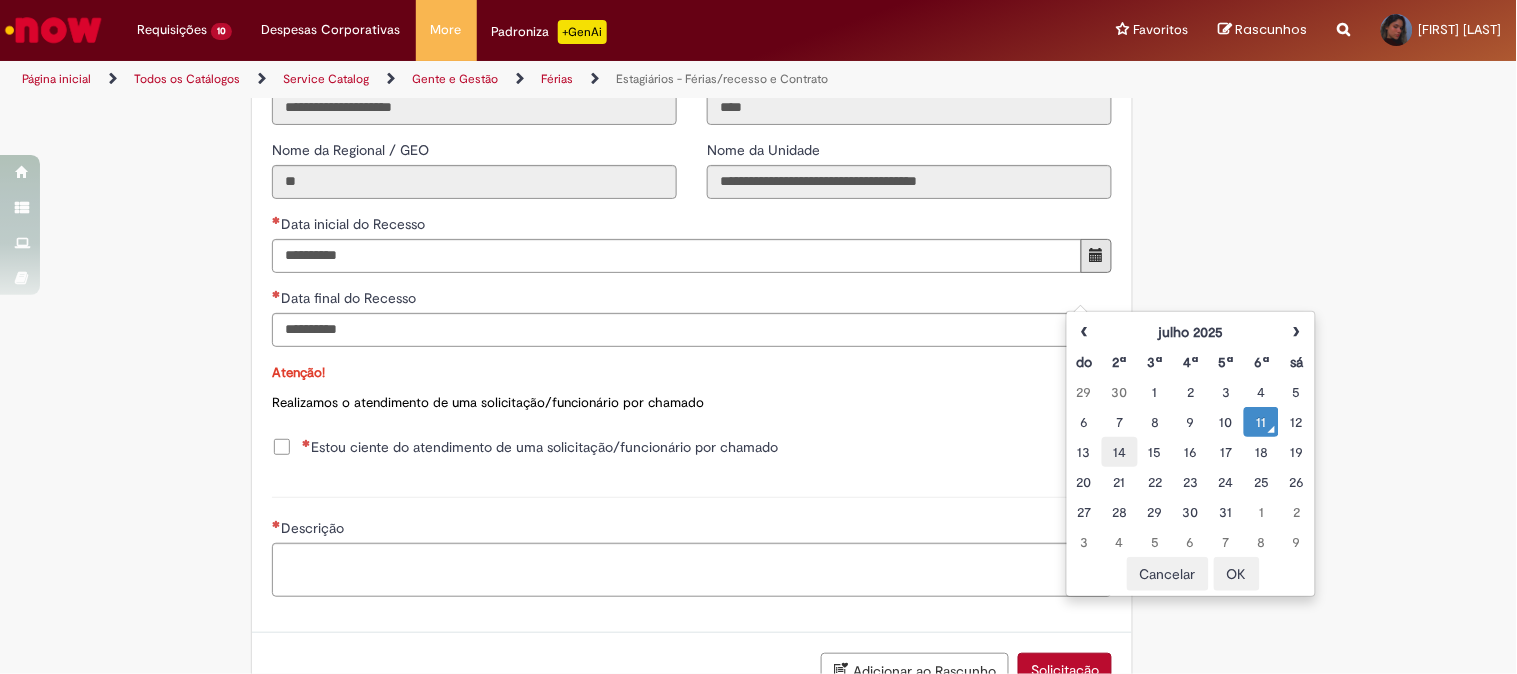 click on "14" at bounding box center (1119, 452) 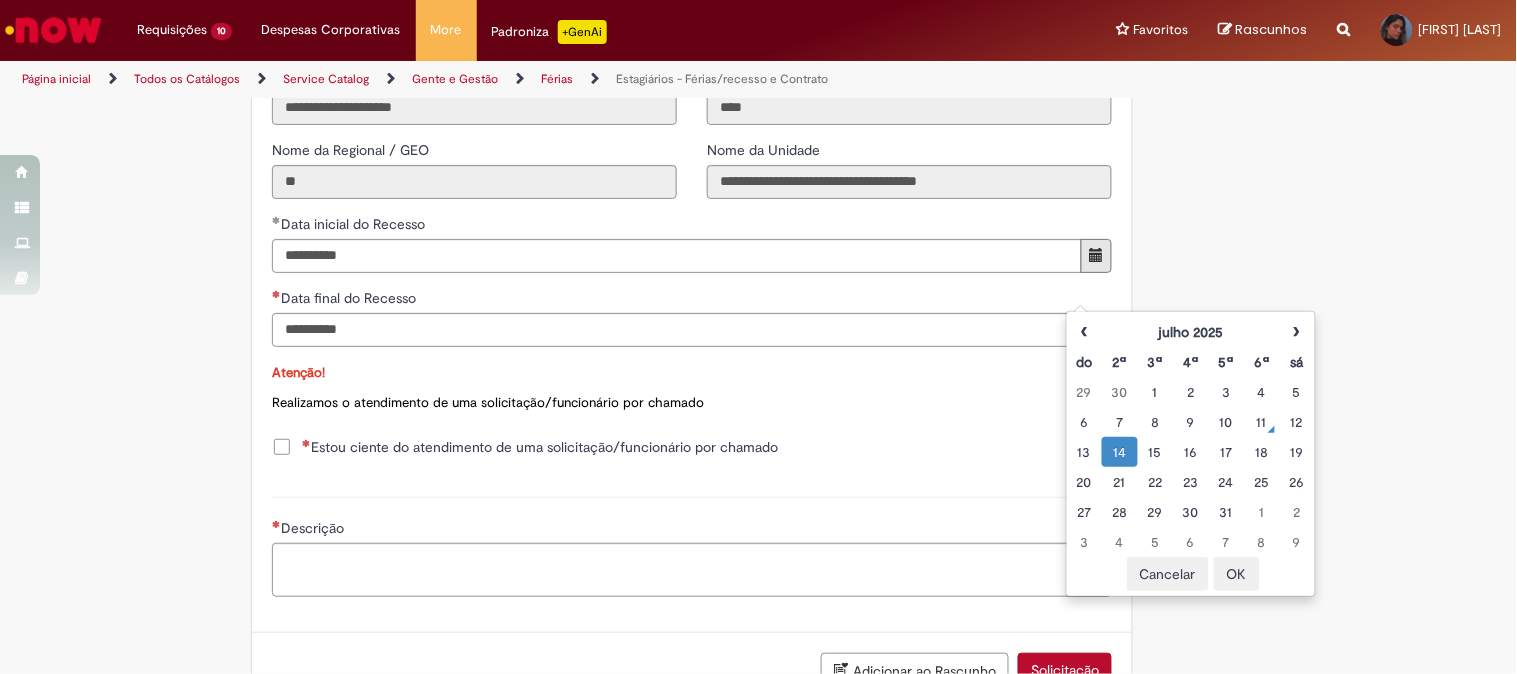 click on "OK" at bounding box center [1237, 574] 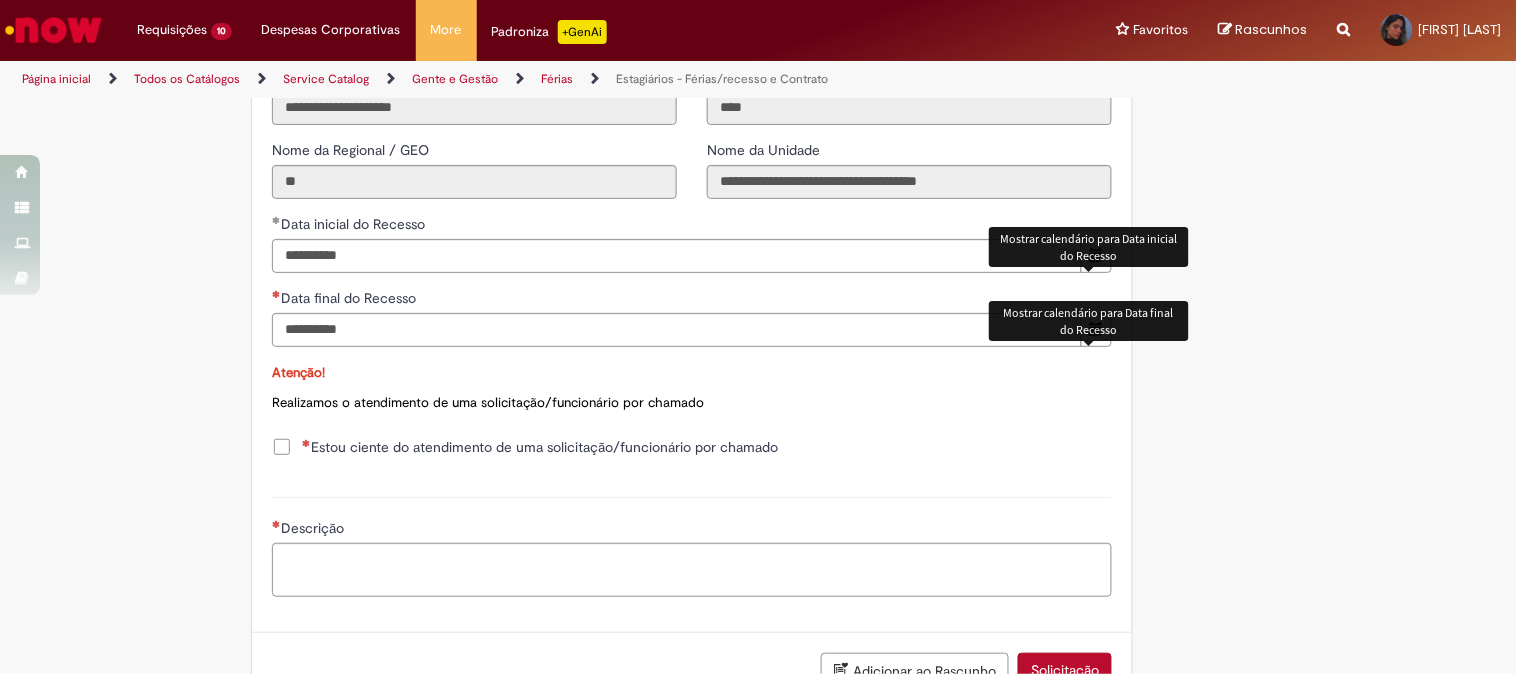 click at bounding box center (1097, 329) 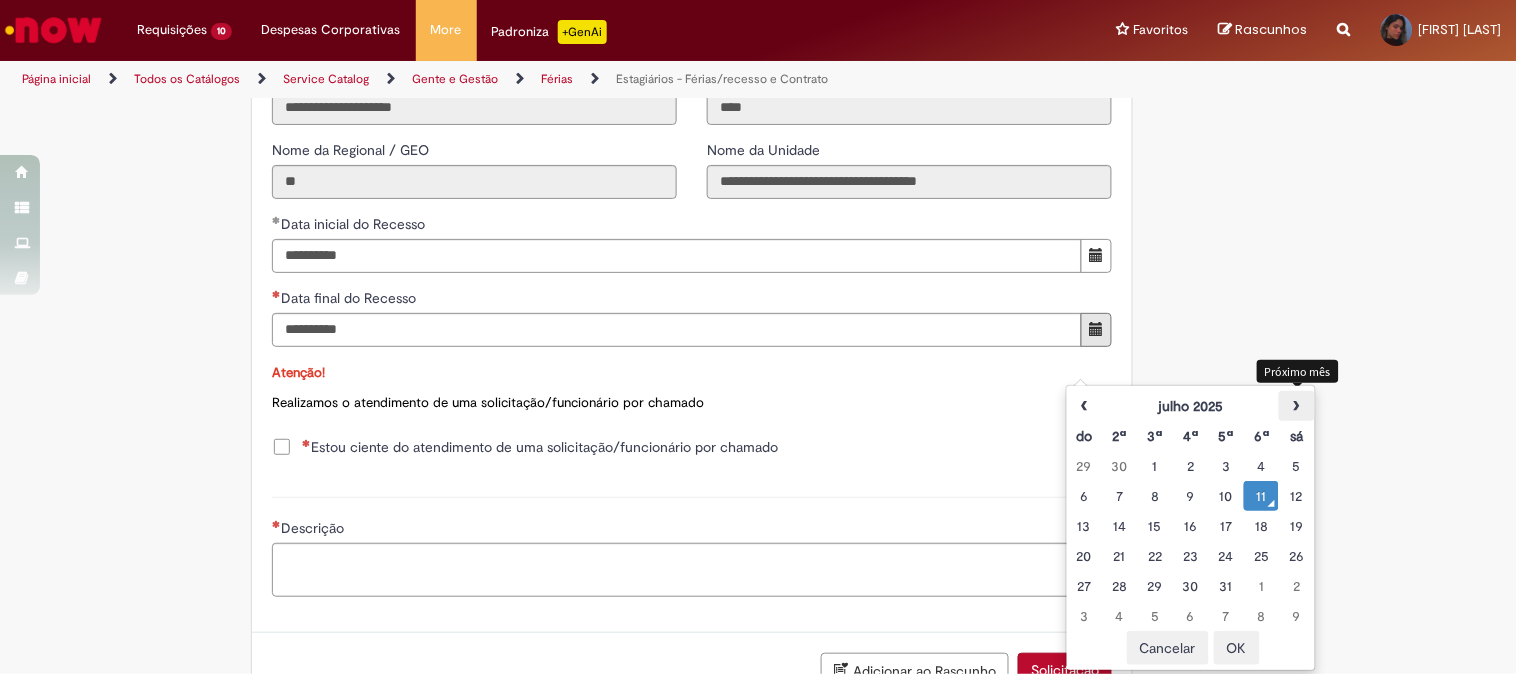 click on "›" at bounding box center (1296, 406) 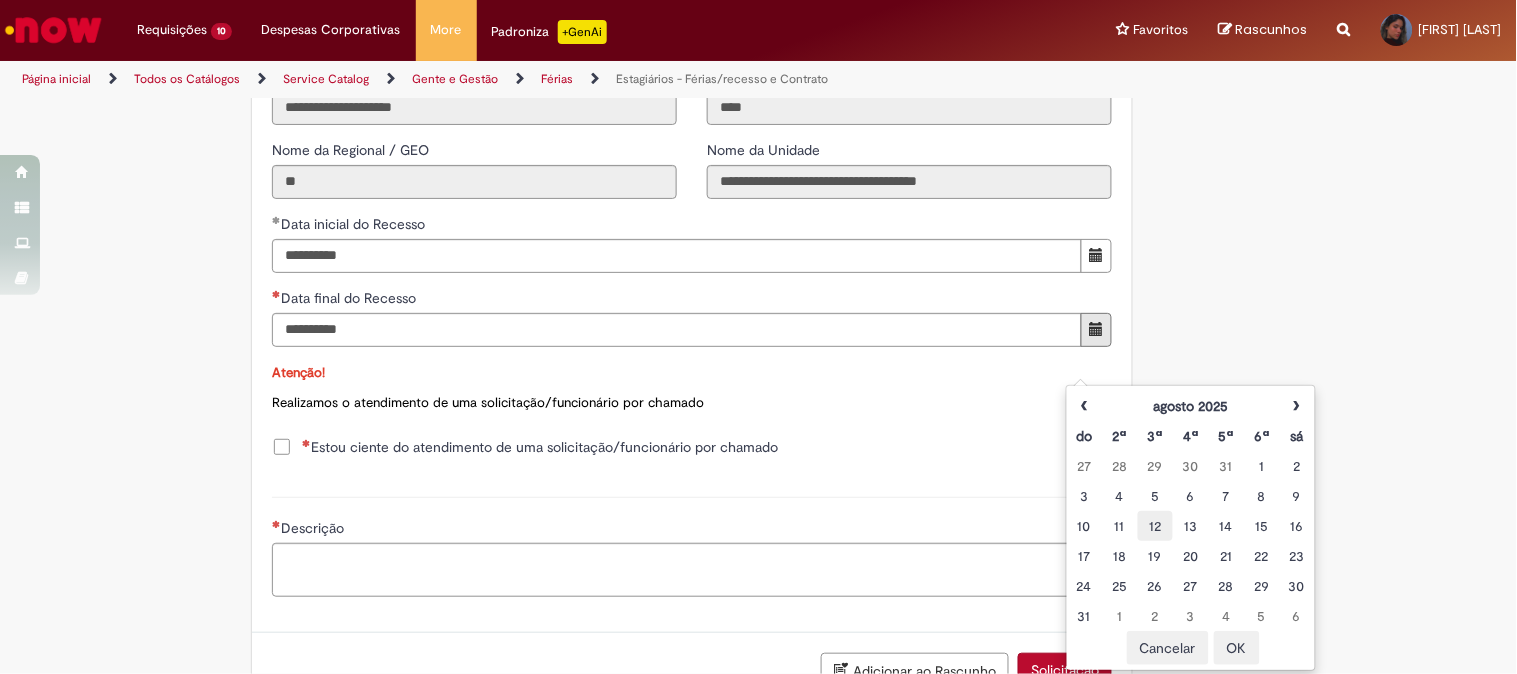 click on "12" at bounding box center [1155, 526] 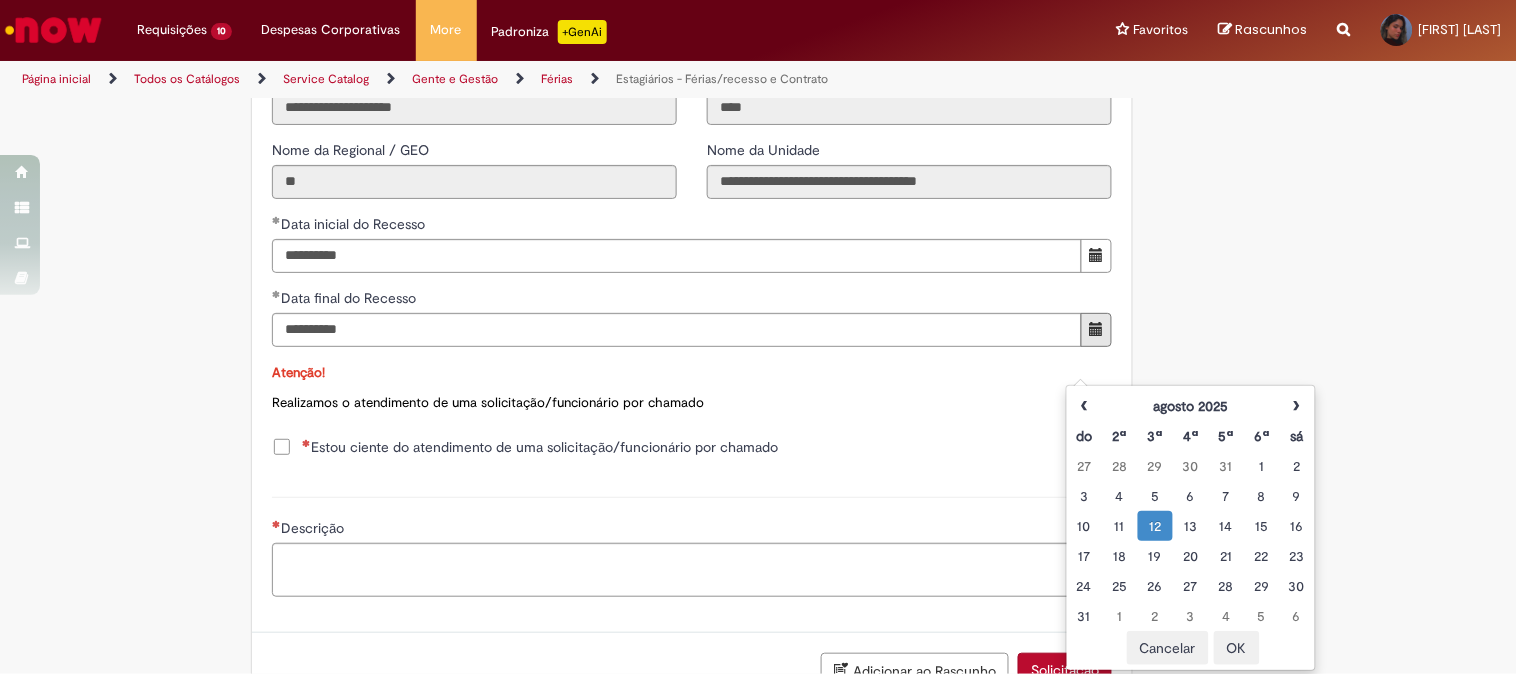 click on "Estou ciente do atendimento de uma solicitação/funcionário por chamado" at bounding box center [540, 447] 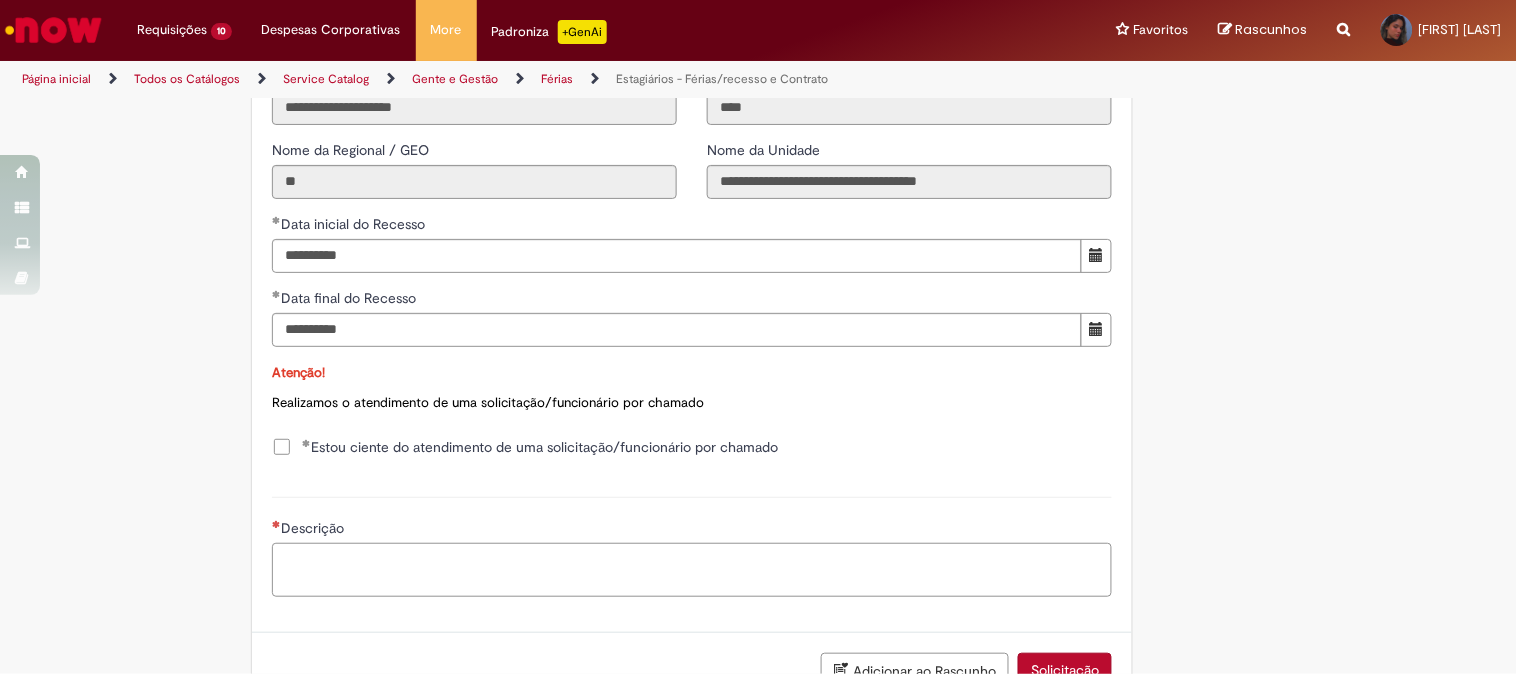 click on "Descrição" at bounding box center [692, 570] 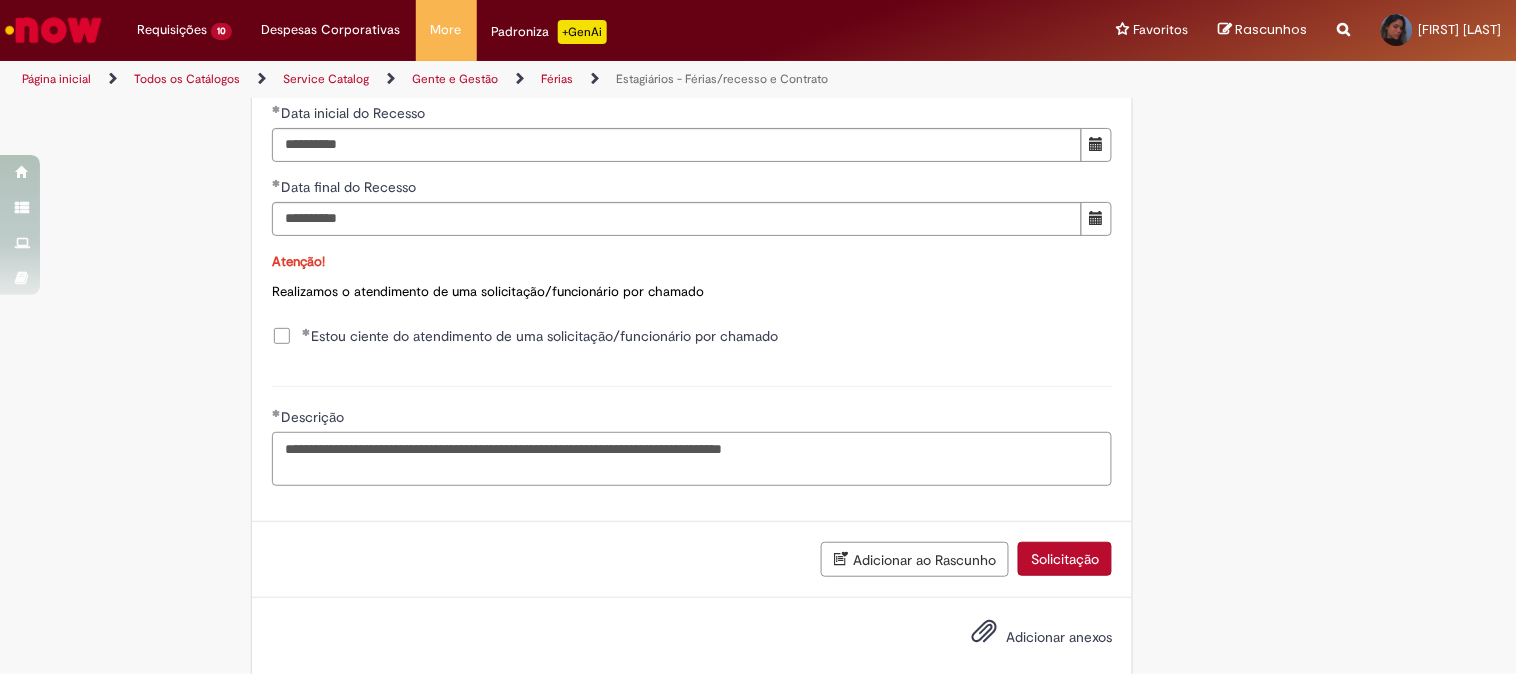 scroll, scrollTop: 1847, scrollLeft: 0, axis: vertical 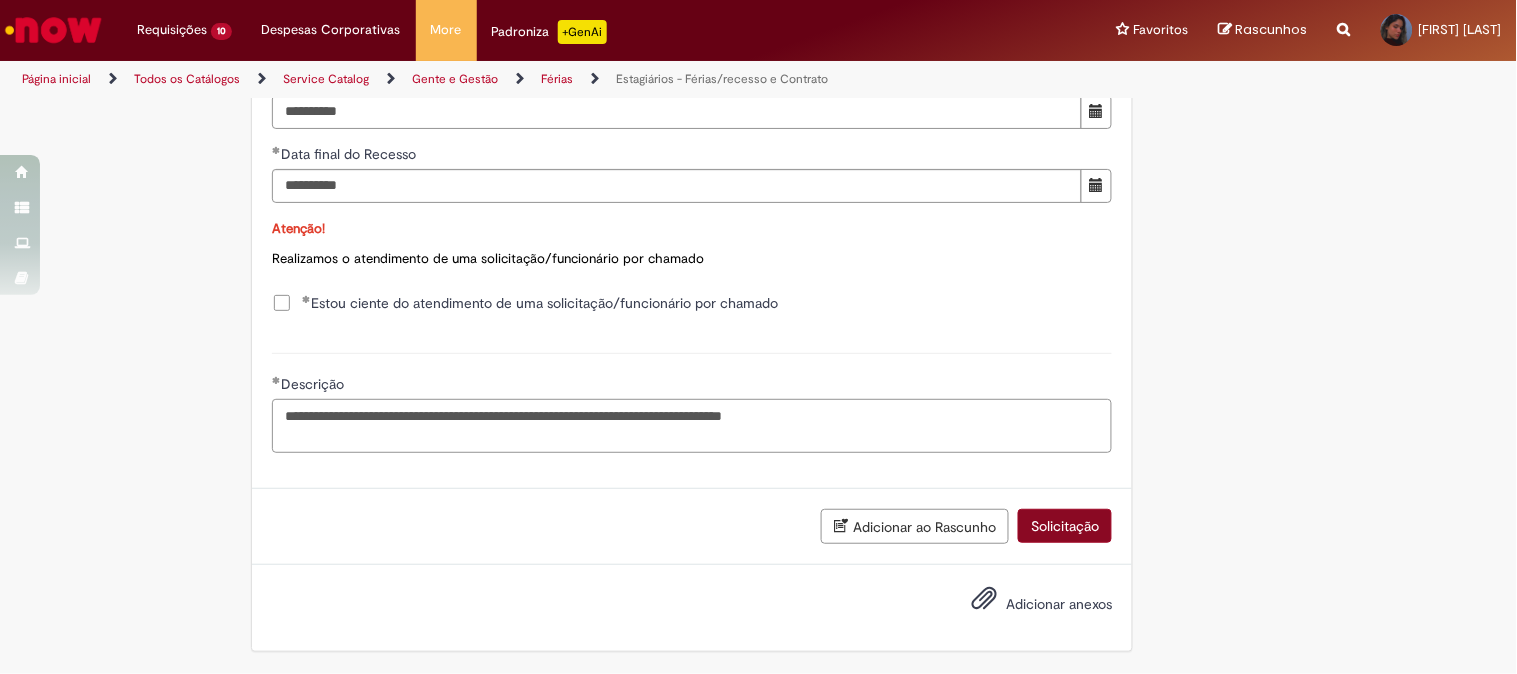 type on "**********" 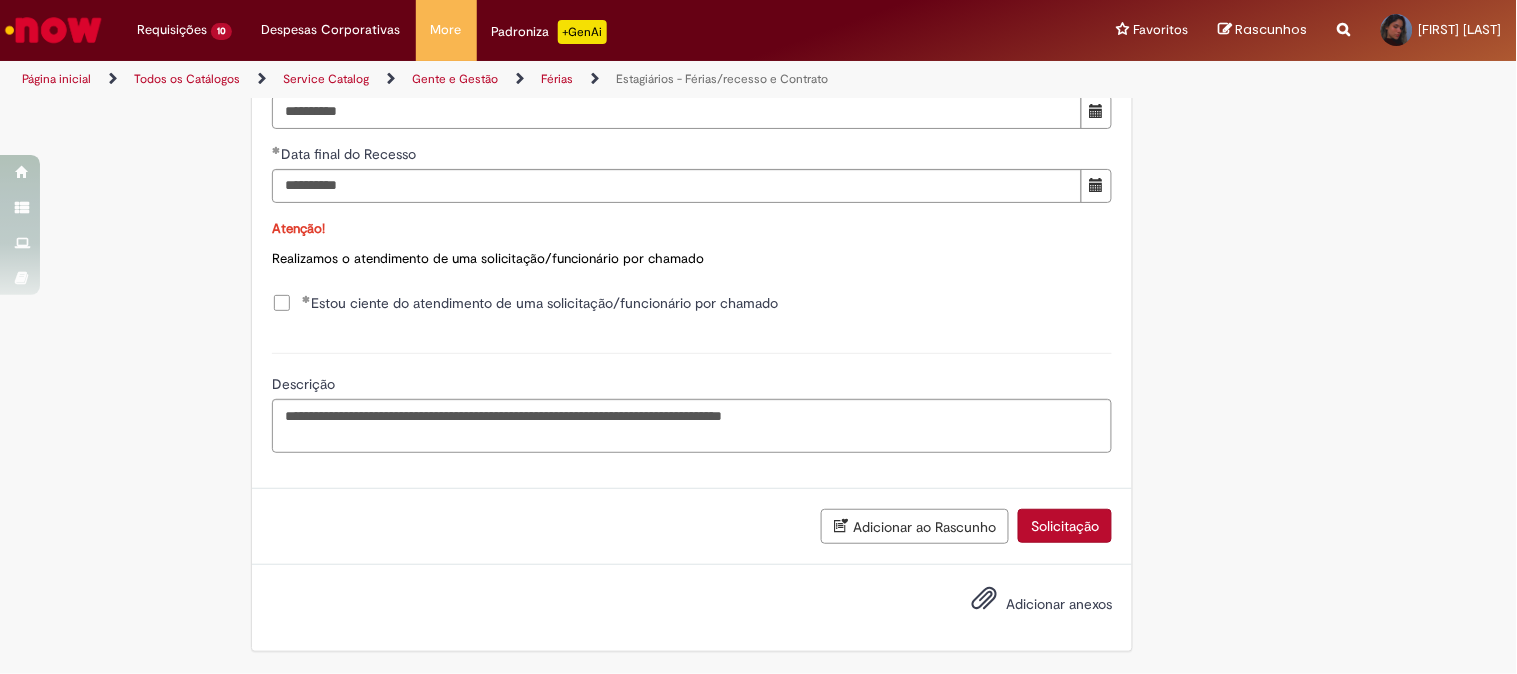 click on "Solicitação" at bounding box center (1065, 526) 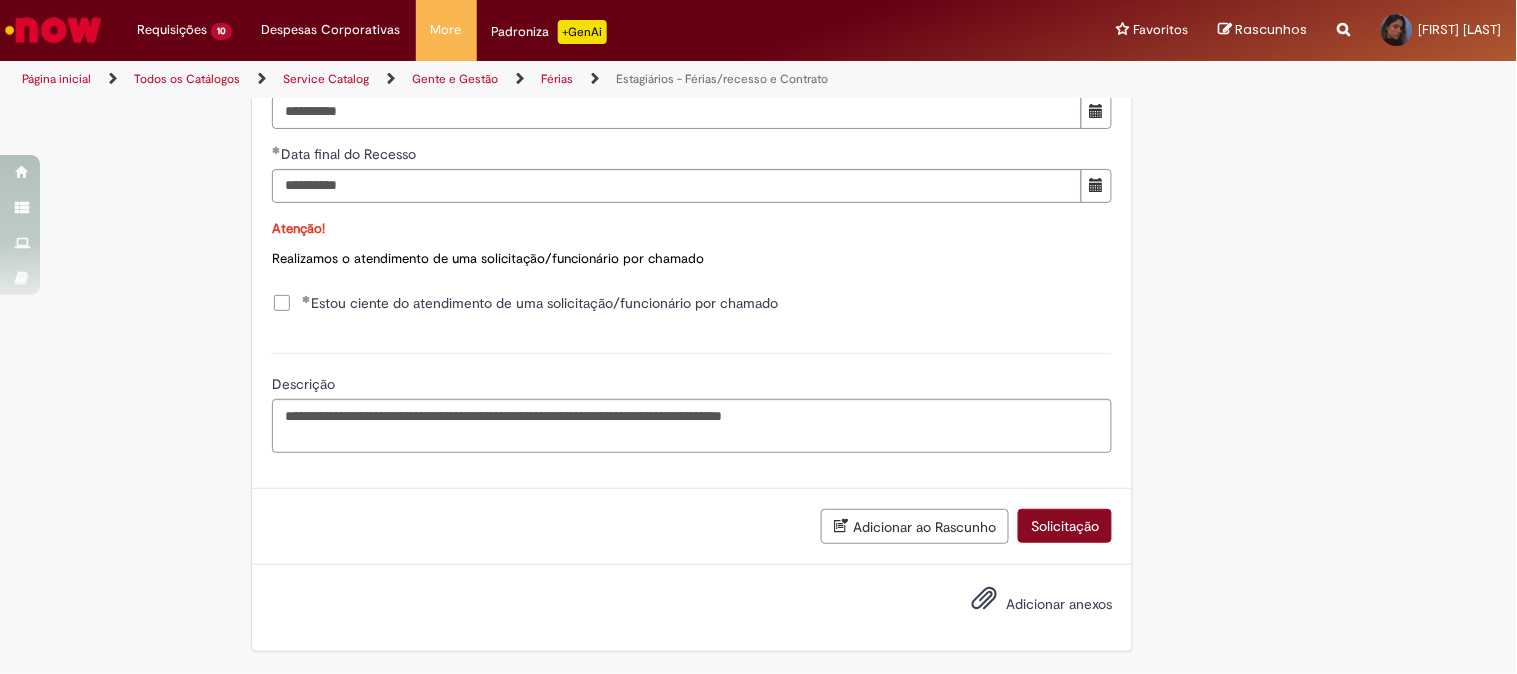 scroll, scrollTop: 1801, scrollLeft: 0, axis: vertical 